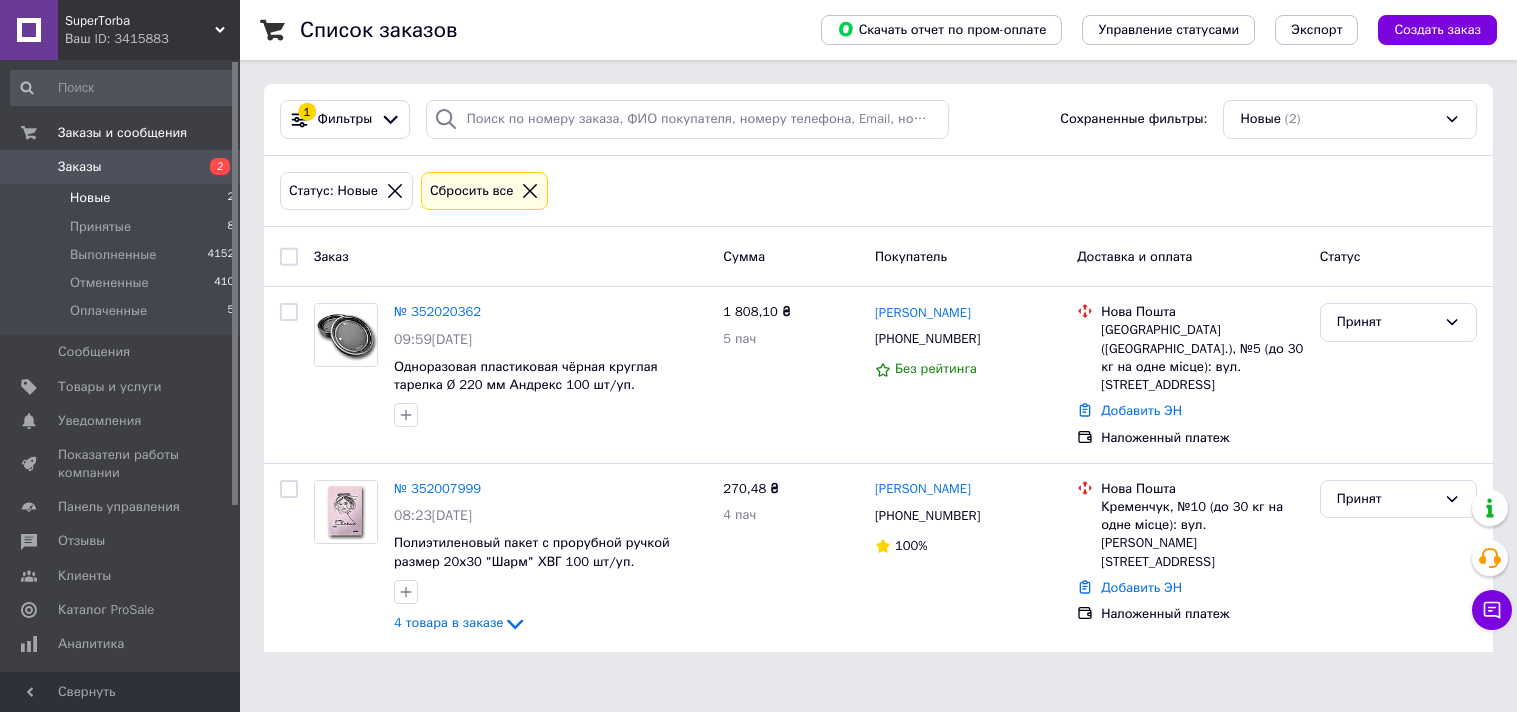 scroll, scrollTop: 0, scrollLeft: 0, axis: both 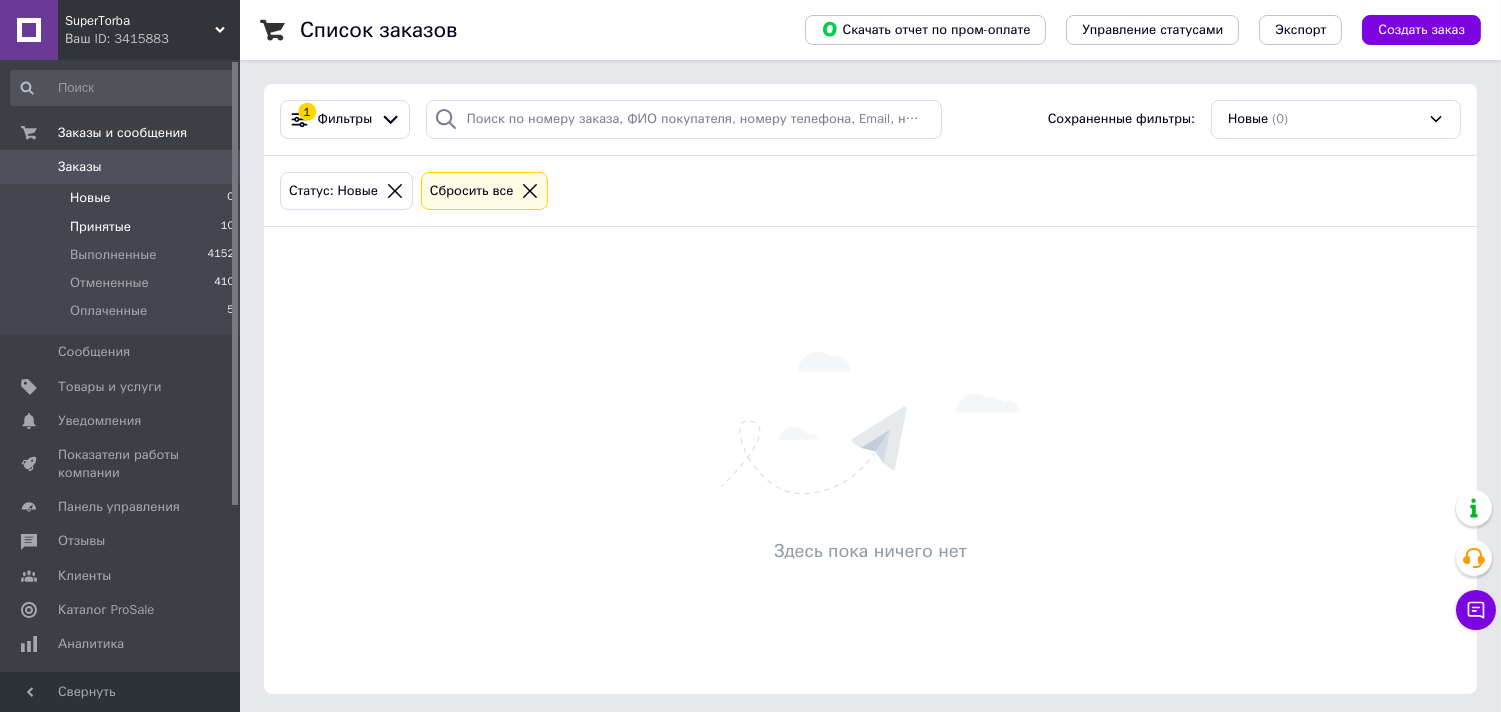 click on "Принятые" at bounding box center (100, 227) 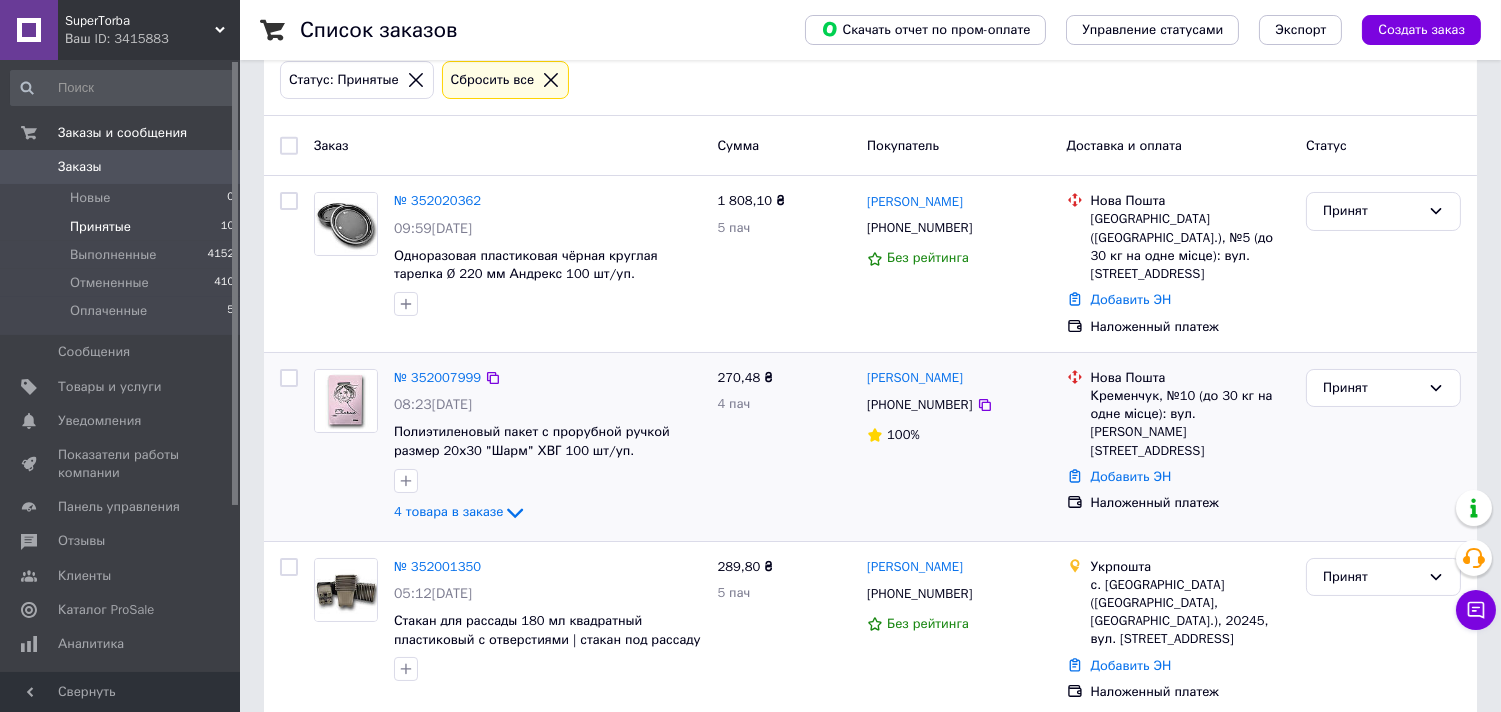 scroll, scrollTop: 222, scrollLeft: 0, axis: vertical 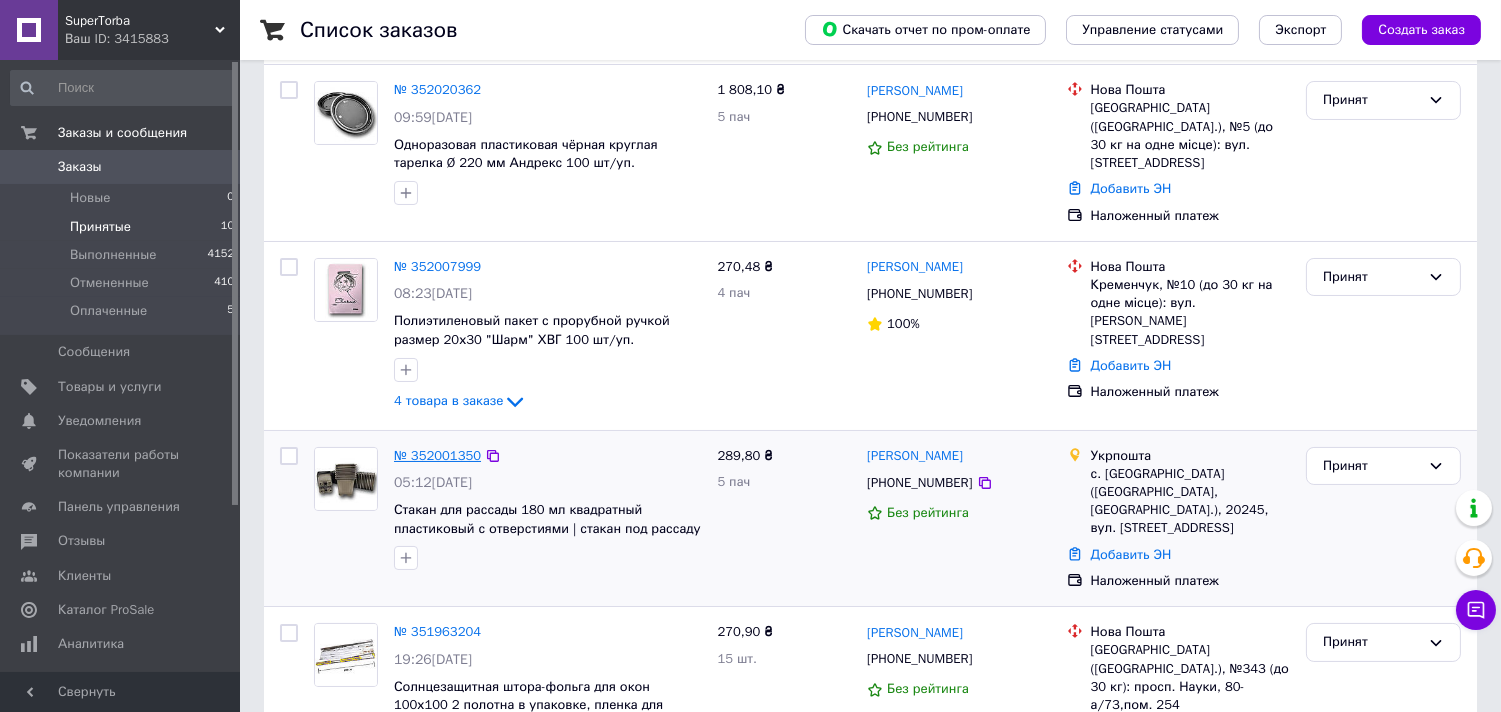 click on "№ 352001350" at bounding box center (437, 455) 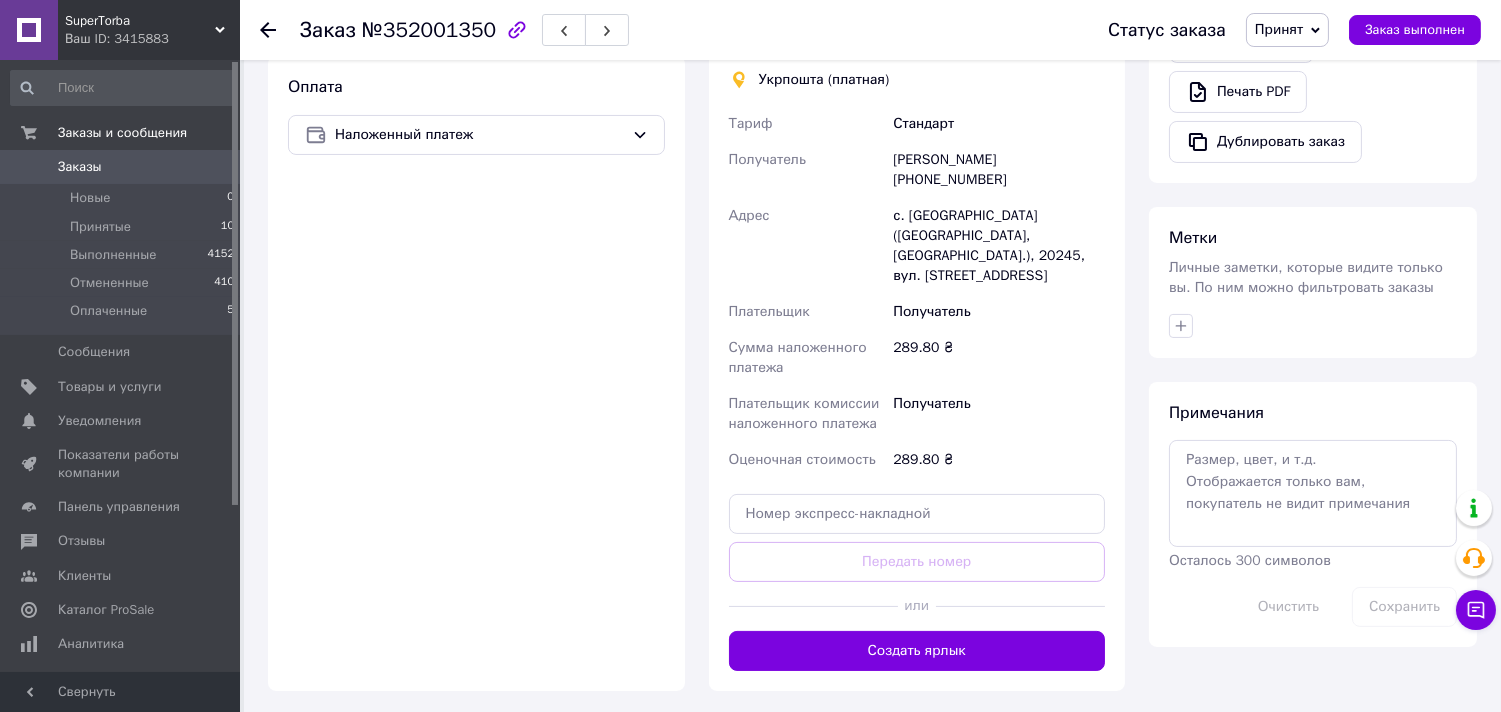 scroll, scrollTop: 777, scrollLeft: 0, axis: vertical 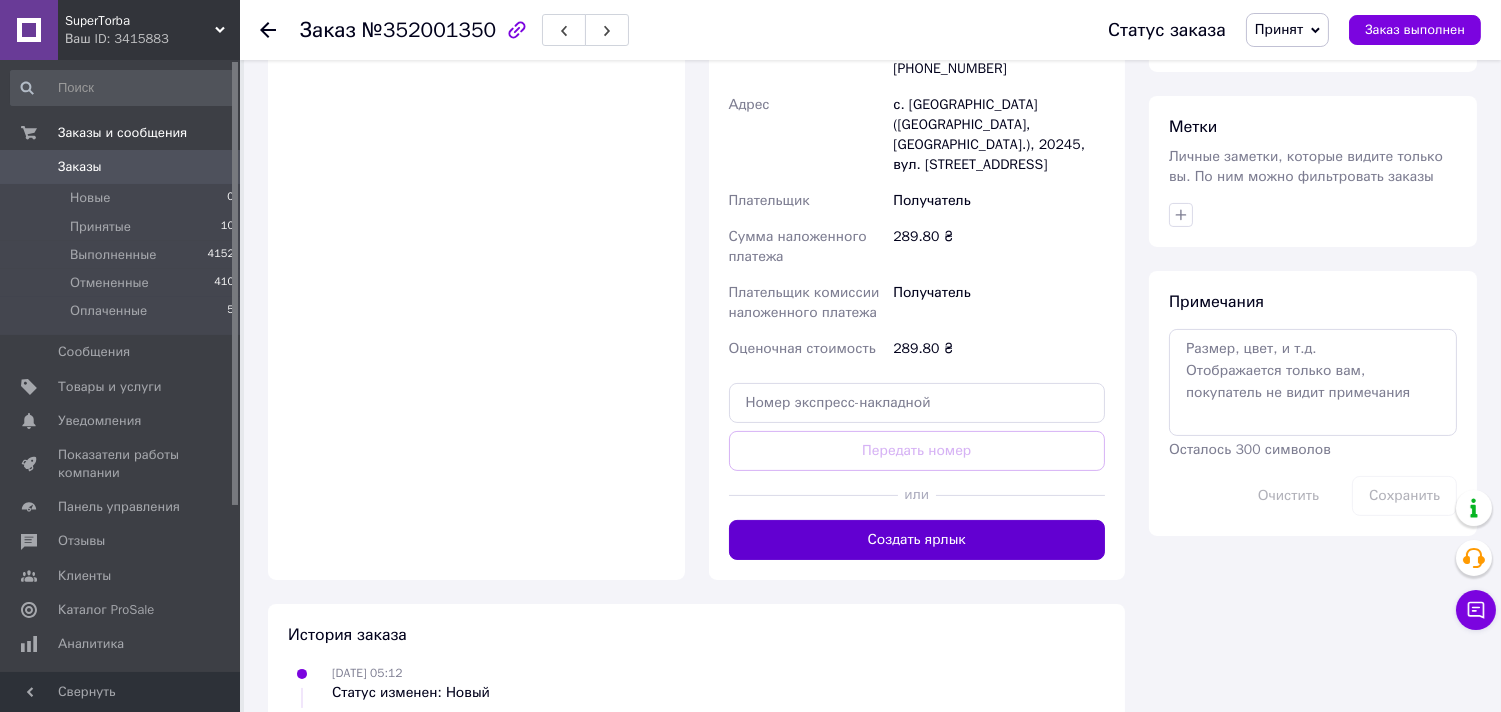 click on "Создать ярлык" at bounding box center (917, 540) 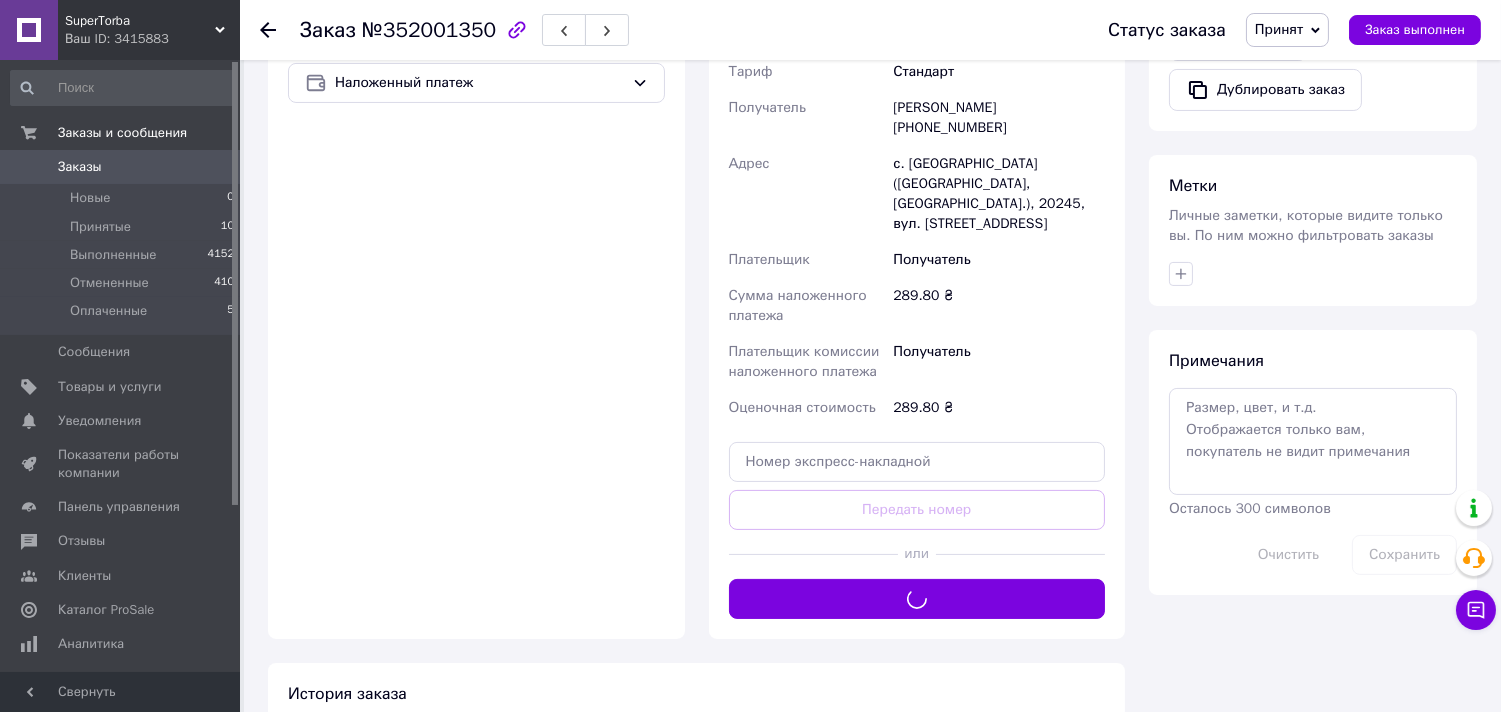 scroll, scrollTop: 777, scrollLeft: 0, axis: vertical 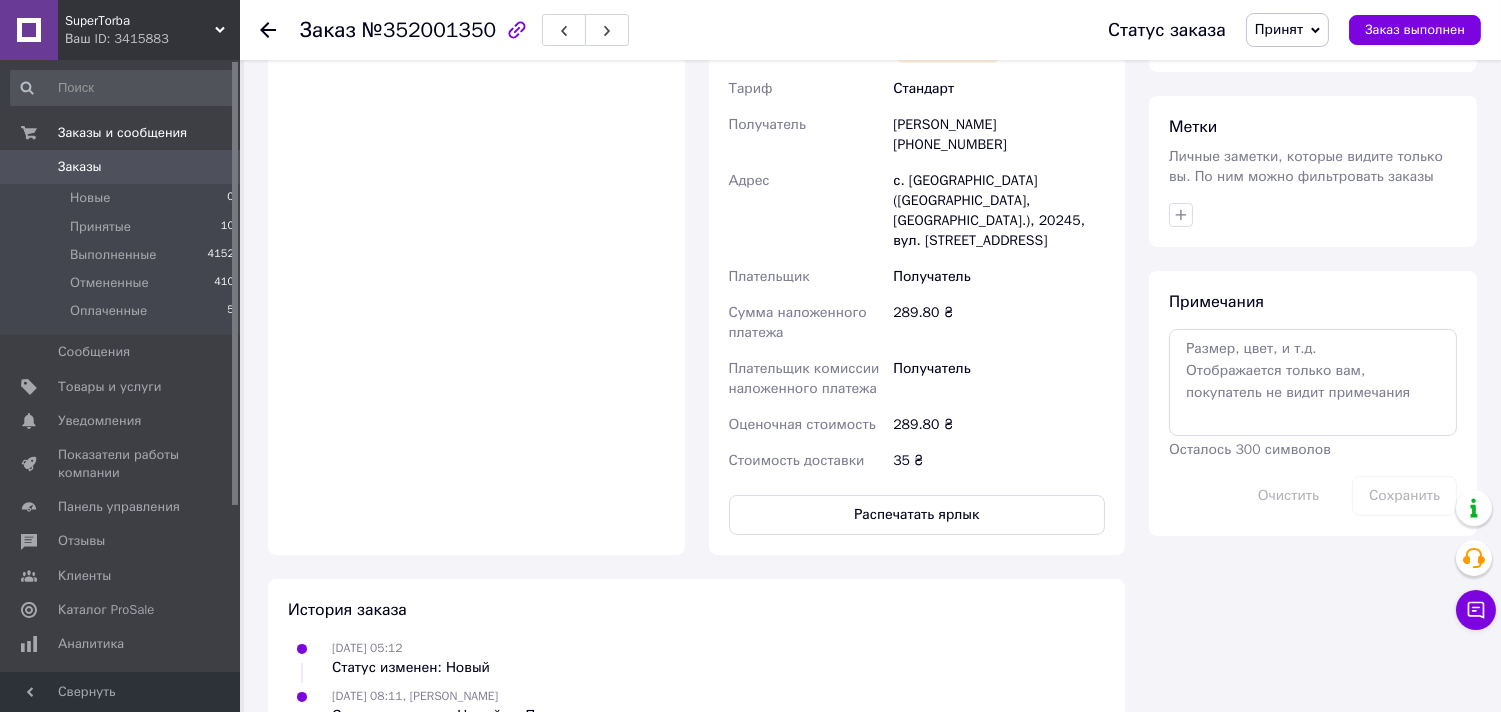 click 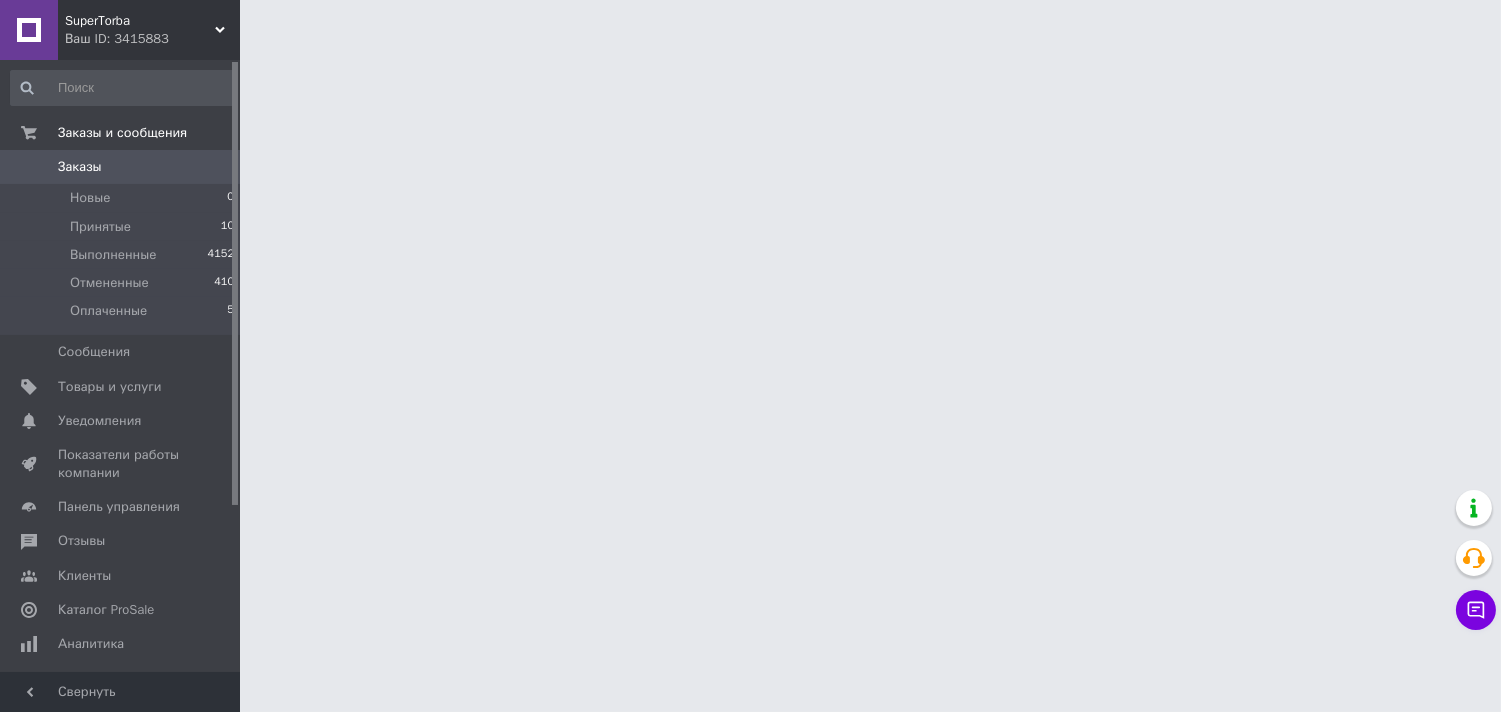 scroll, scrollTop: 0, scrollLeft: 0, axis: both 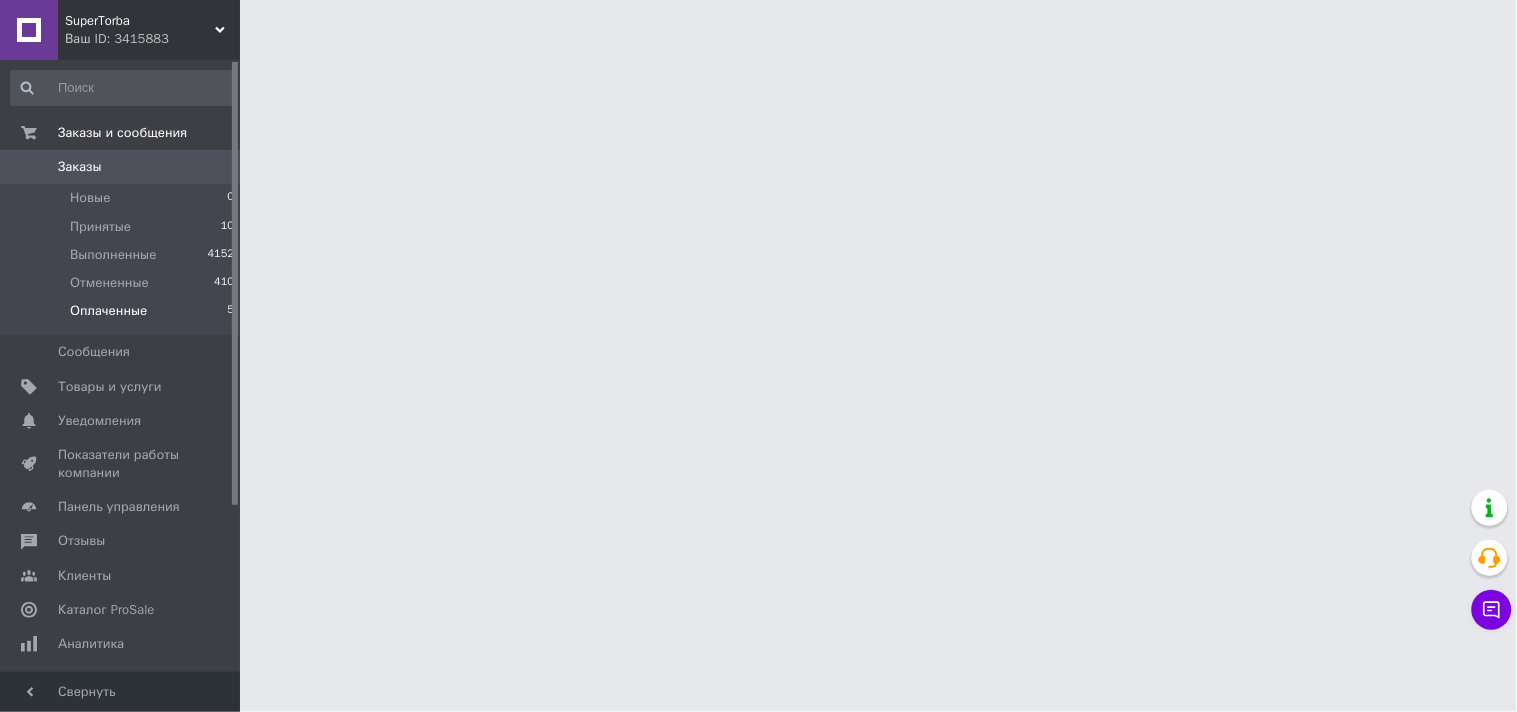 click on "Оплаченные 5" at bounding box center (123, 316) 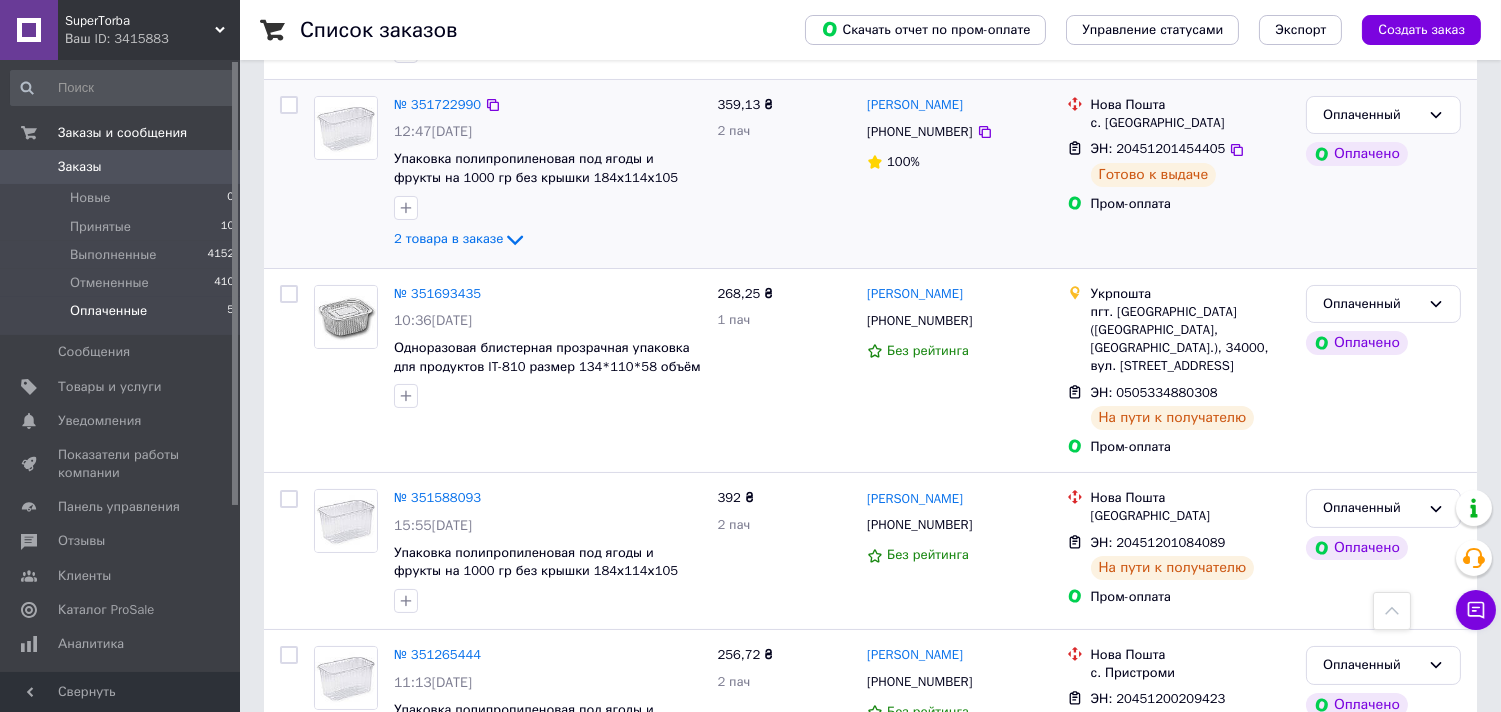 scroll, scrollTop: 253, scrollLeft: 0, axis: vertical 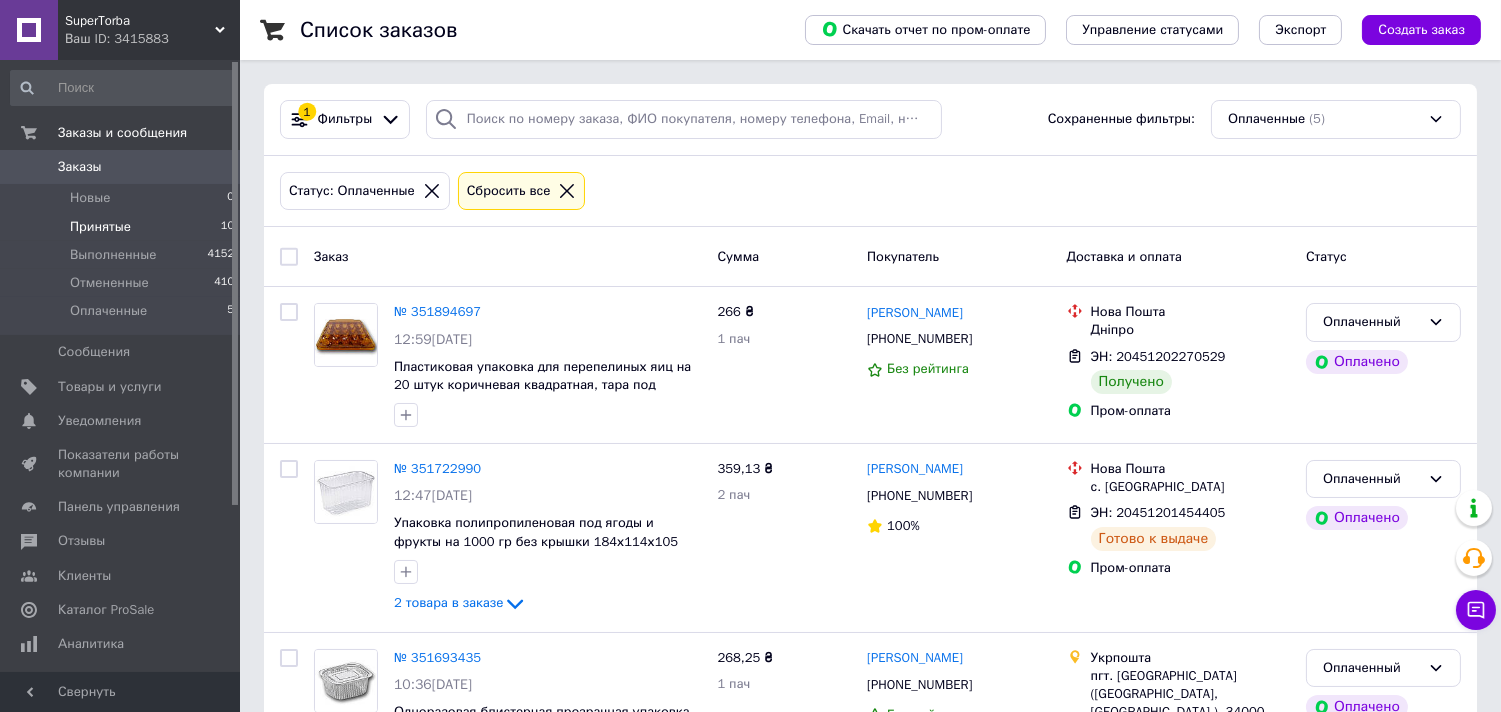 click on "Принятые 10" at bounding box center [123, 227] 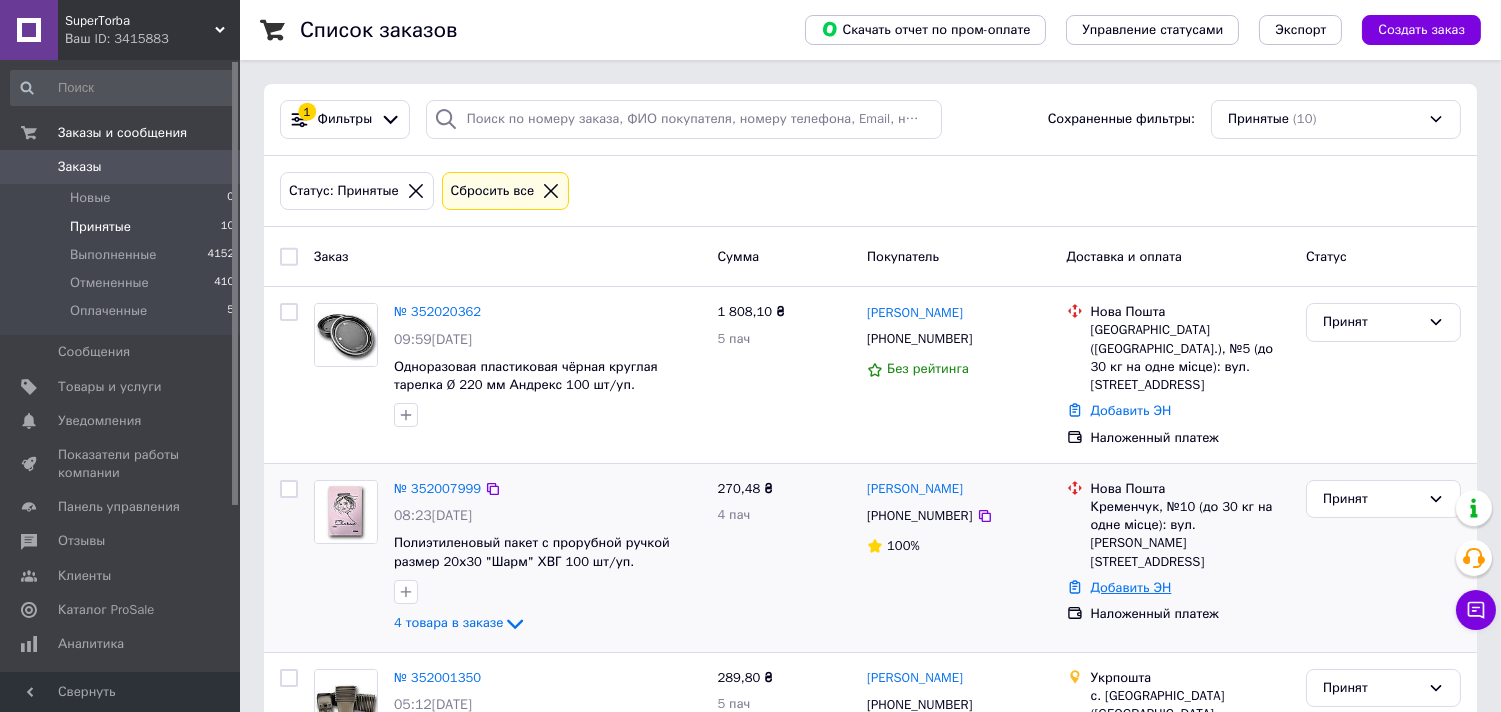 click on "Добавить ЭН" at bounding box center [1131, 587] 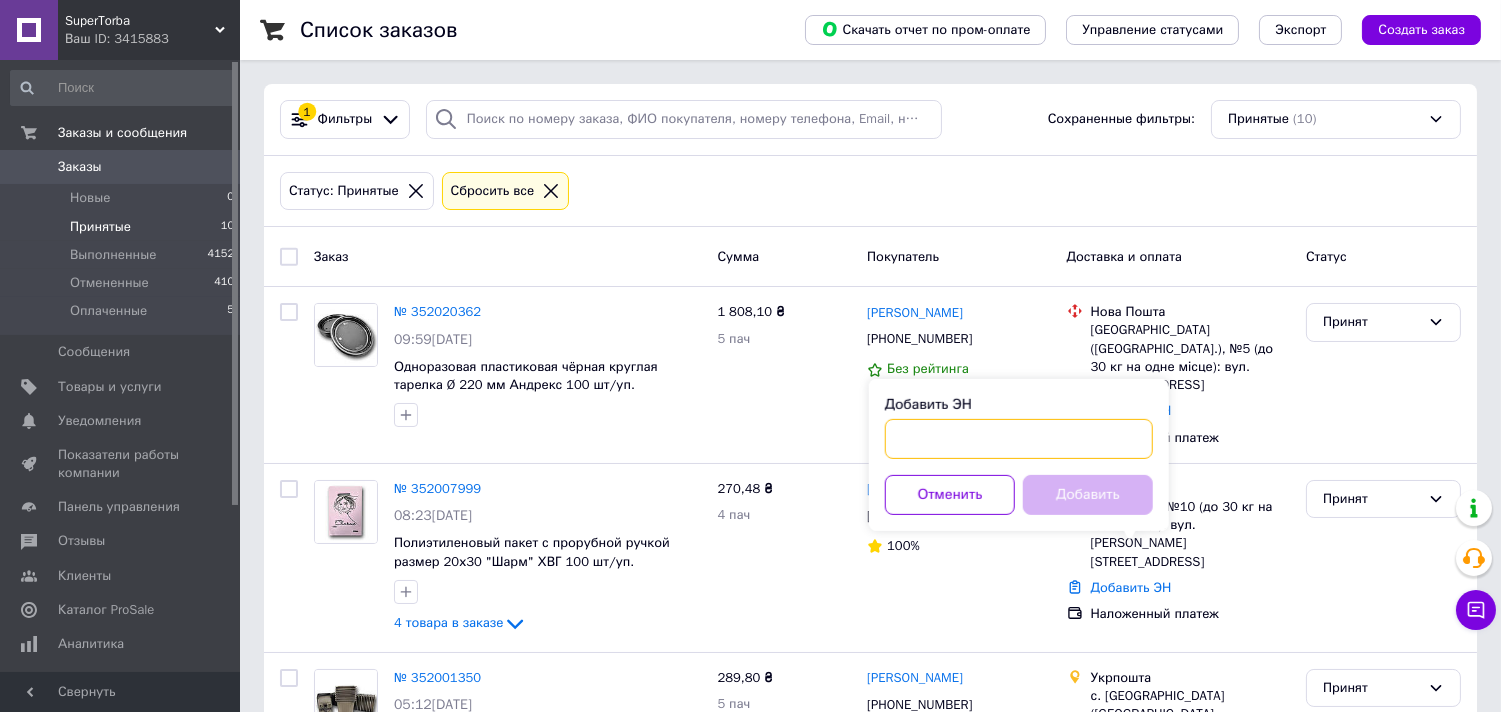 click on "Добавить ЭН" at bounding box center (1019, 439) 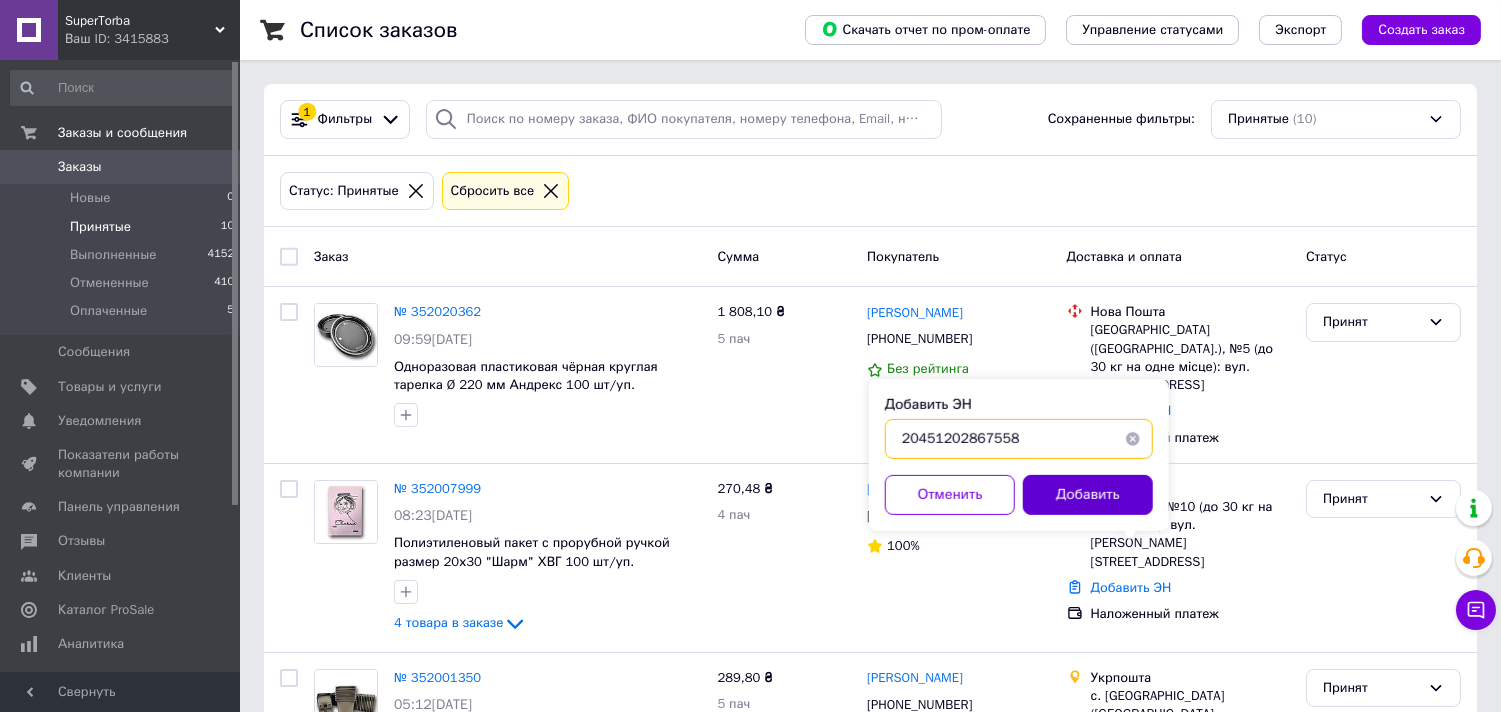type on "20451202867558" 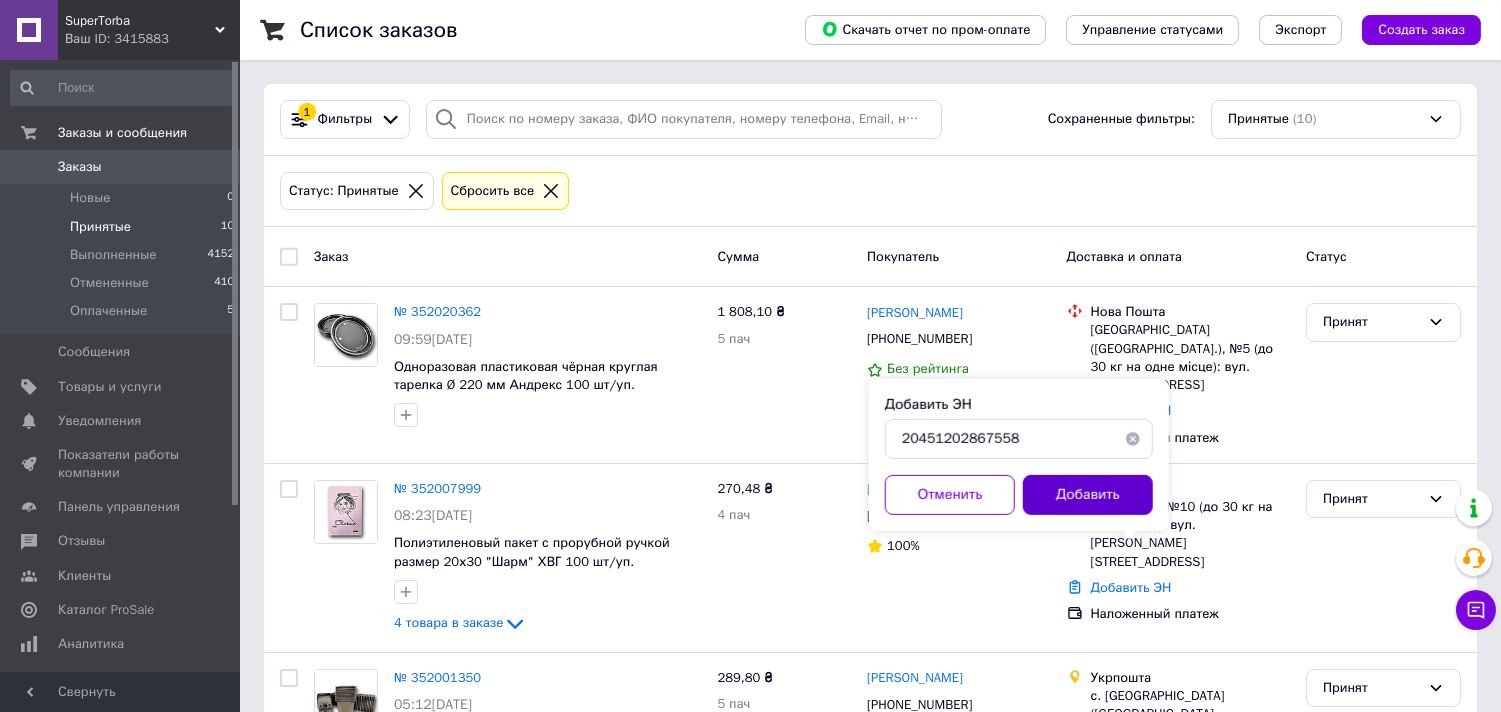 click on "Добавить" at bounding box center (1088, 495) 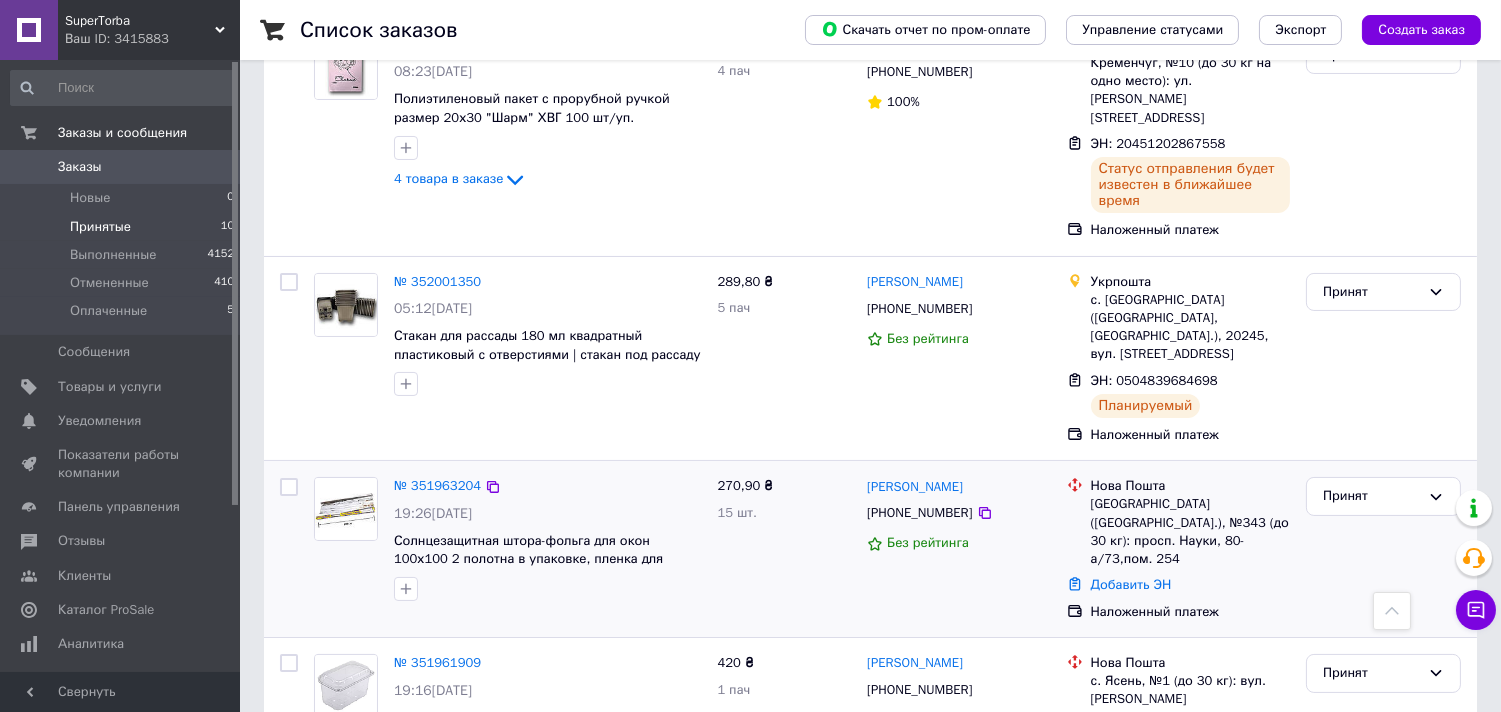 scroll, scrollTop: 555, scrollLeft: 0, axis: vertical 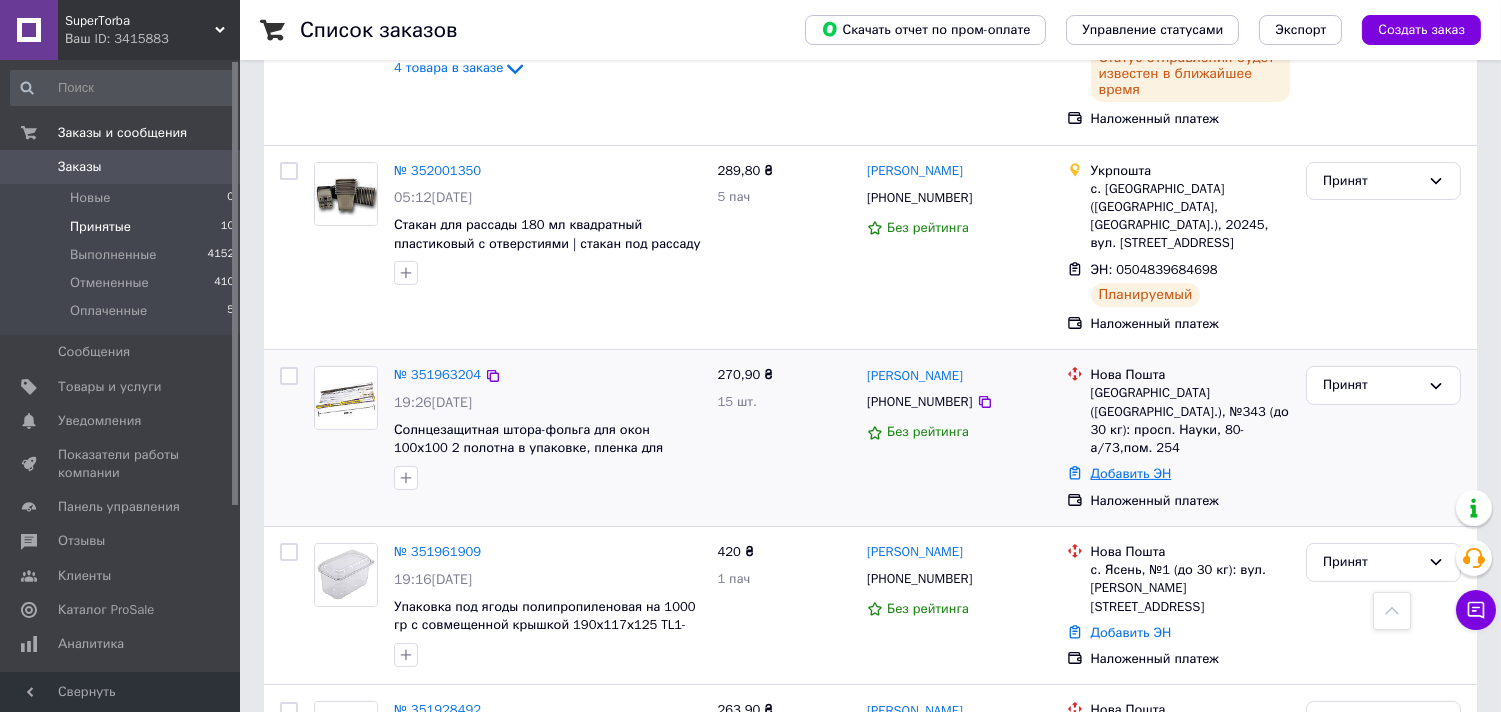 click on "Добавить ЭН" at bounding box center (1131, 473) 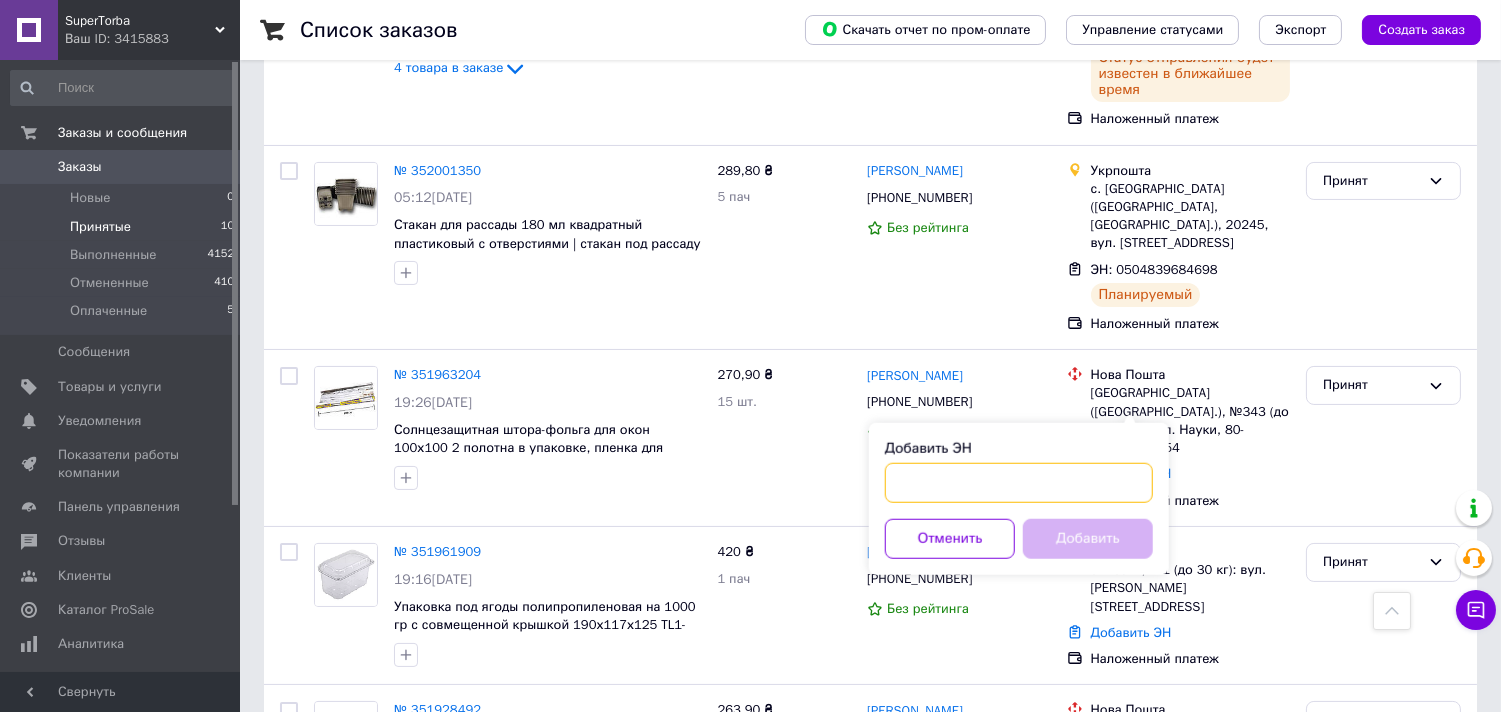 click on "Добавить ЭН" at bounding box center (1019, 483) 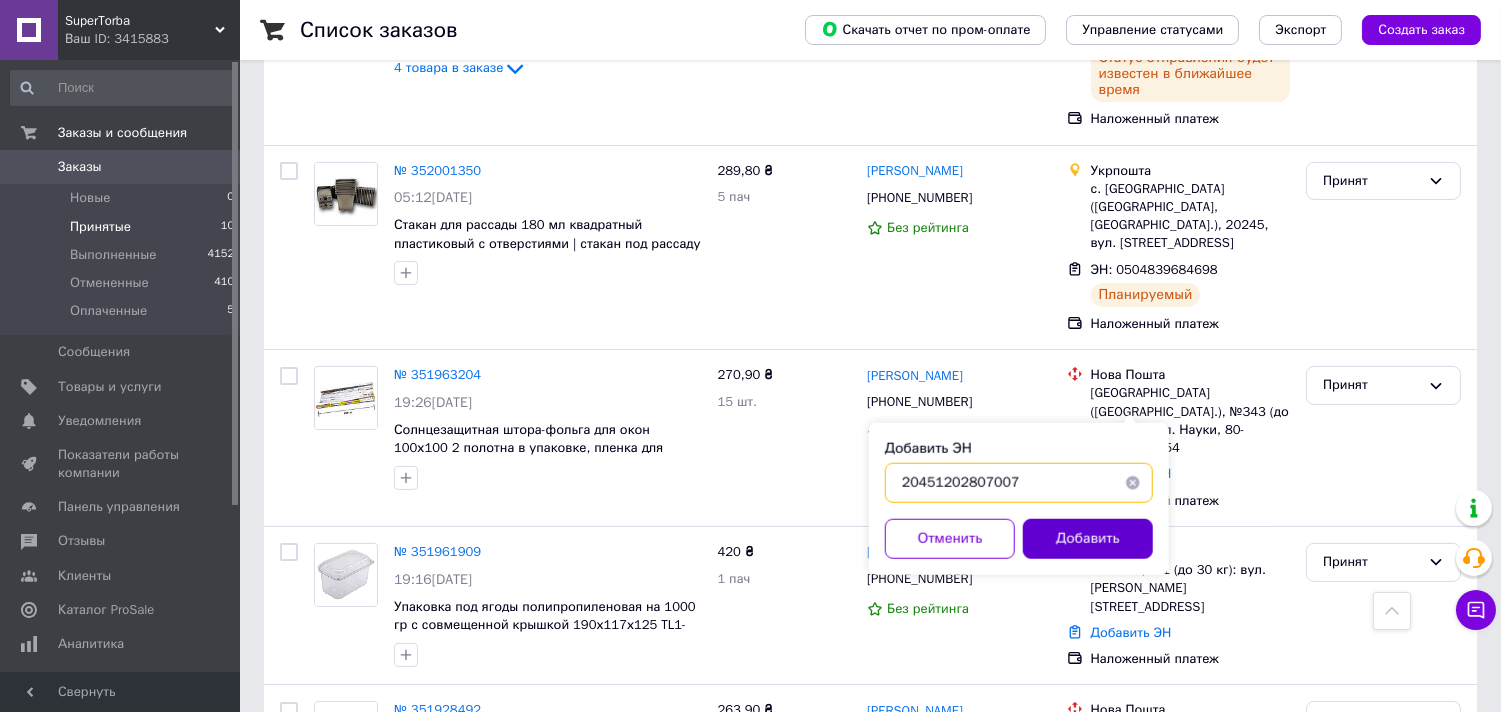 type on "20451202807007" 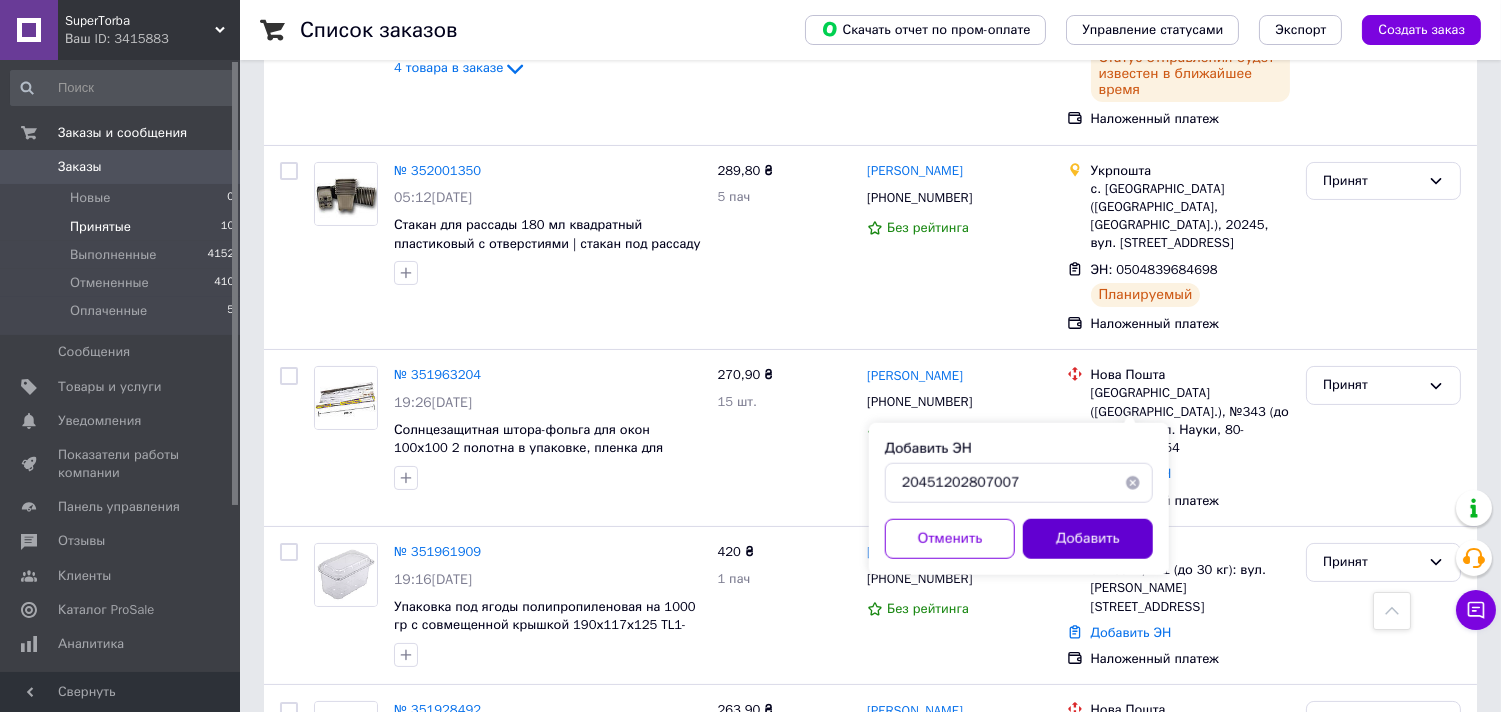 click on "Добавить" at bounding box center (1088, 539) 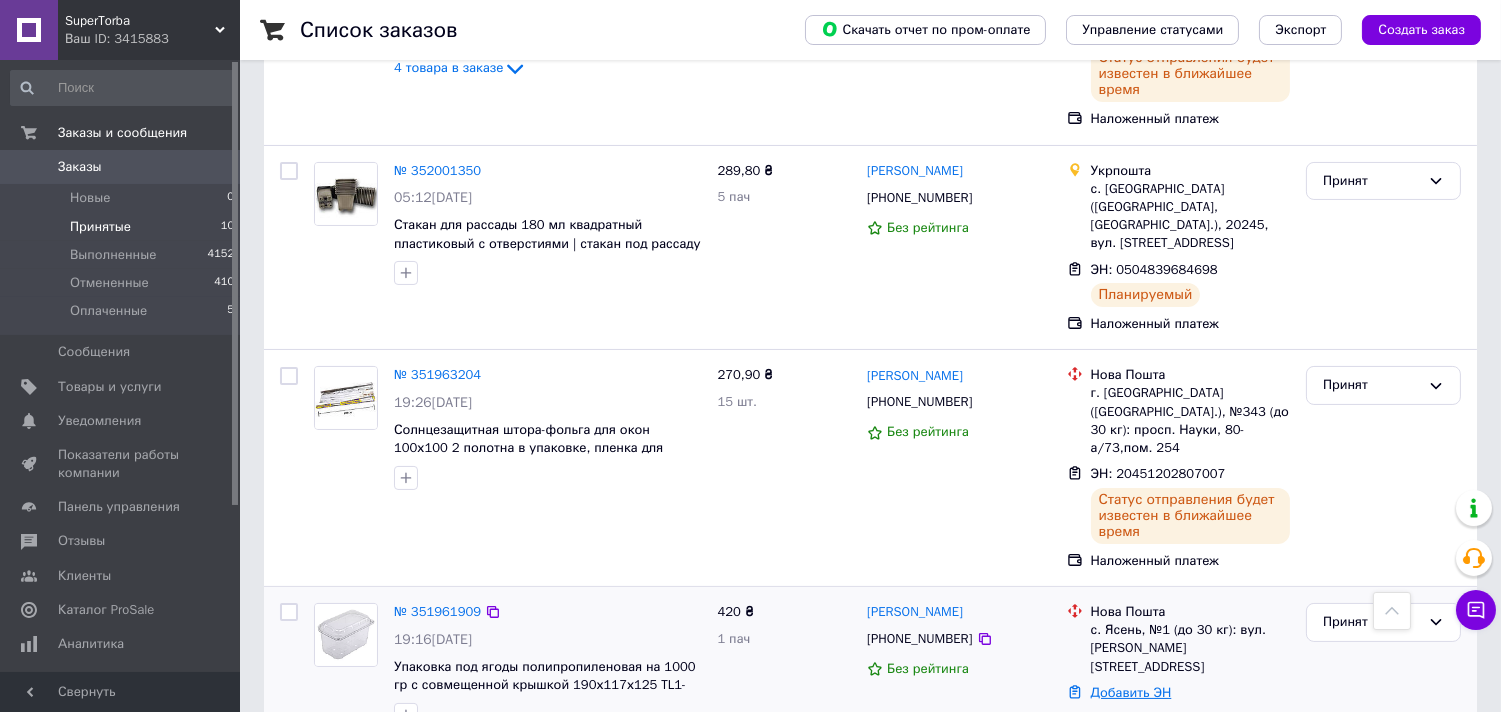 click on "Добавить ЭН" at bounding box center (1131, 692) 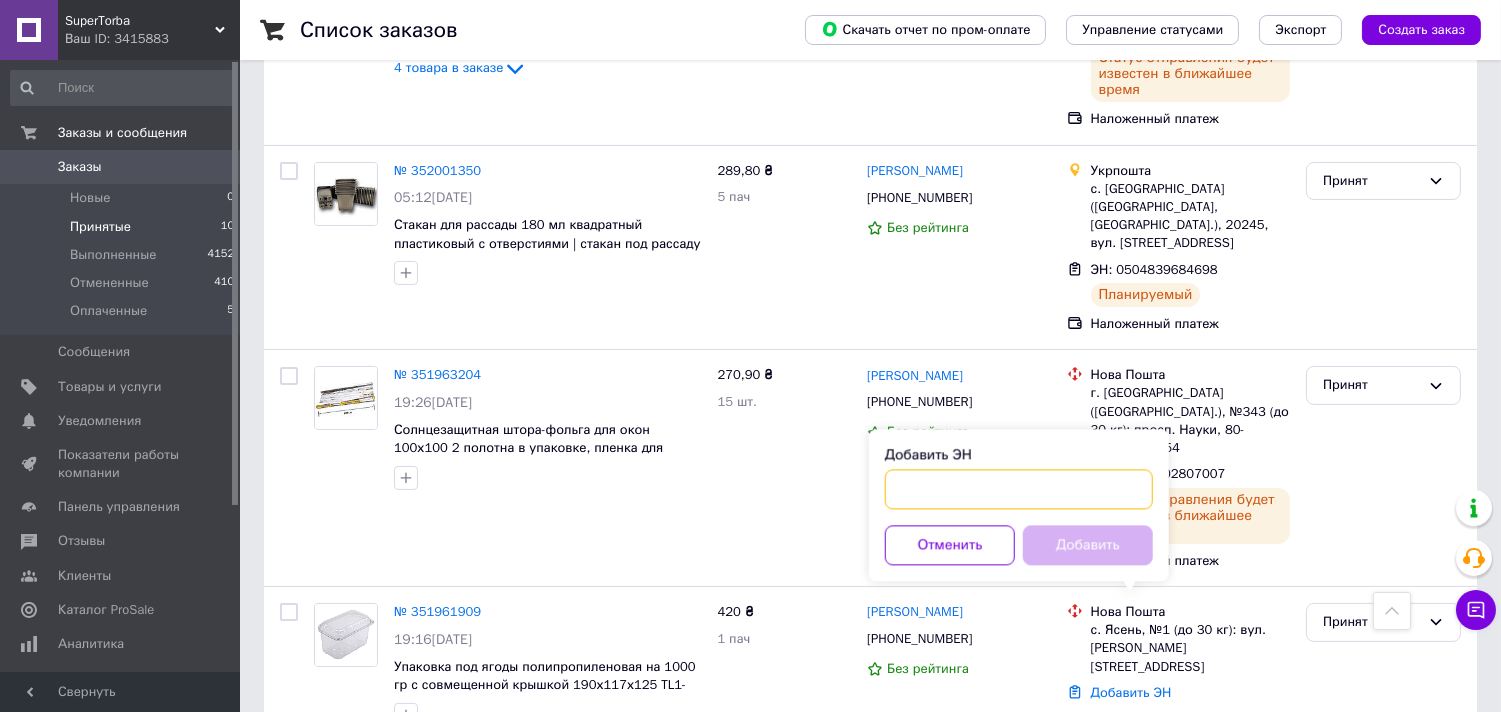 click on "Добавить ЭН" at bounding box center (1019, 489) 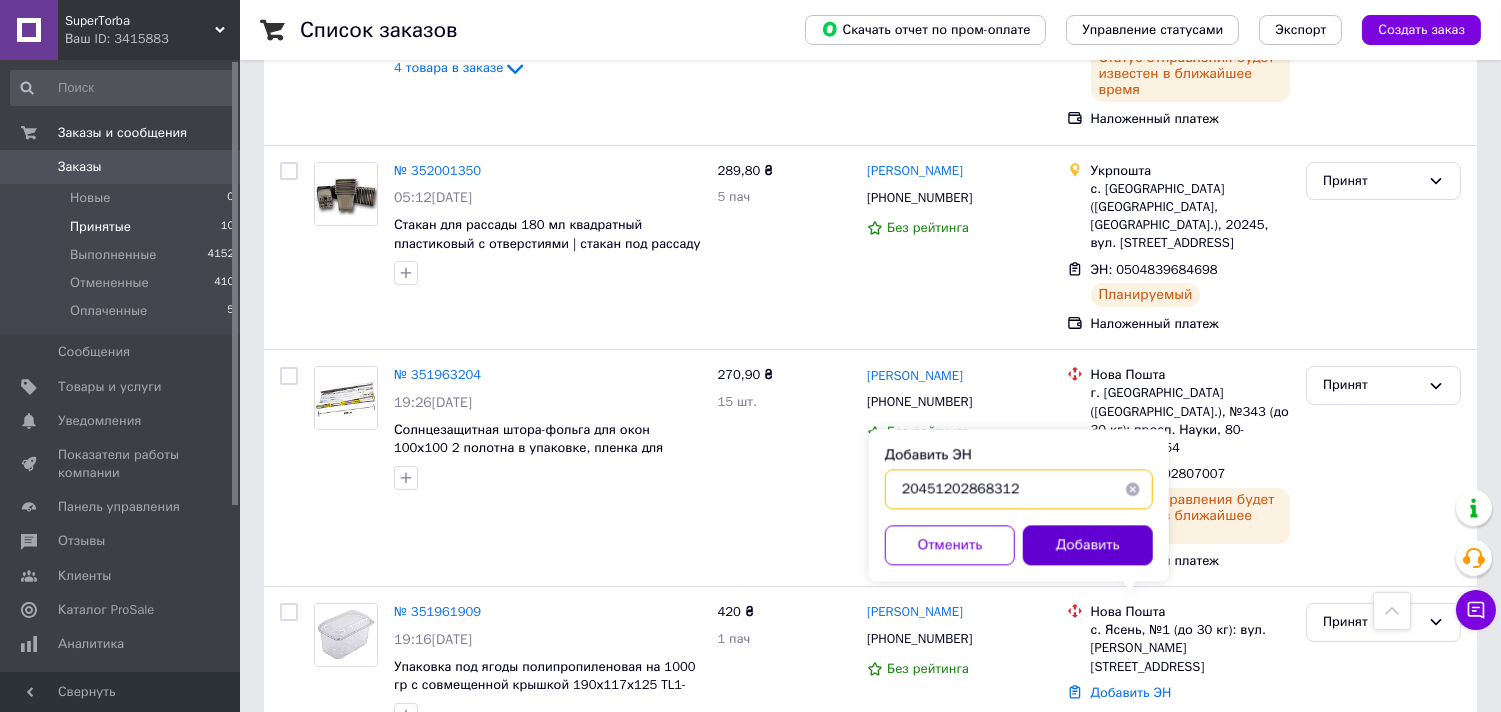 type on "20451202868312" 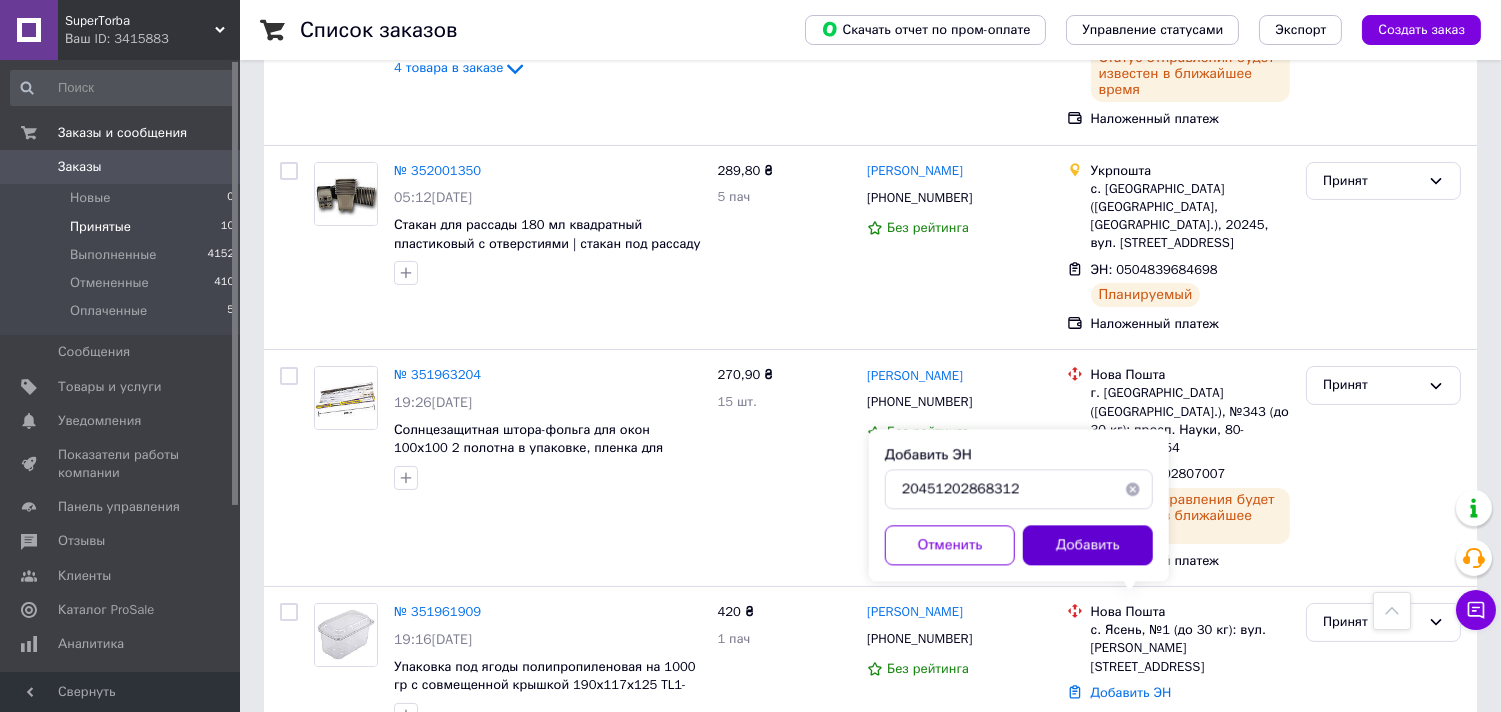 click on "Добавить" at bounding box center (1088, 545) 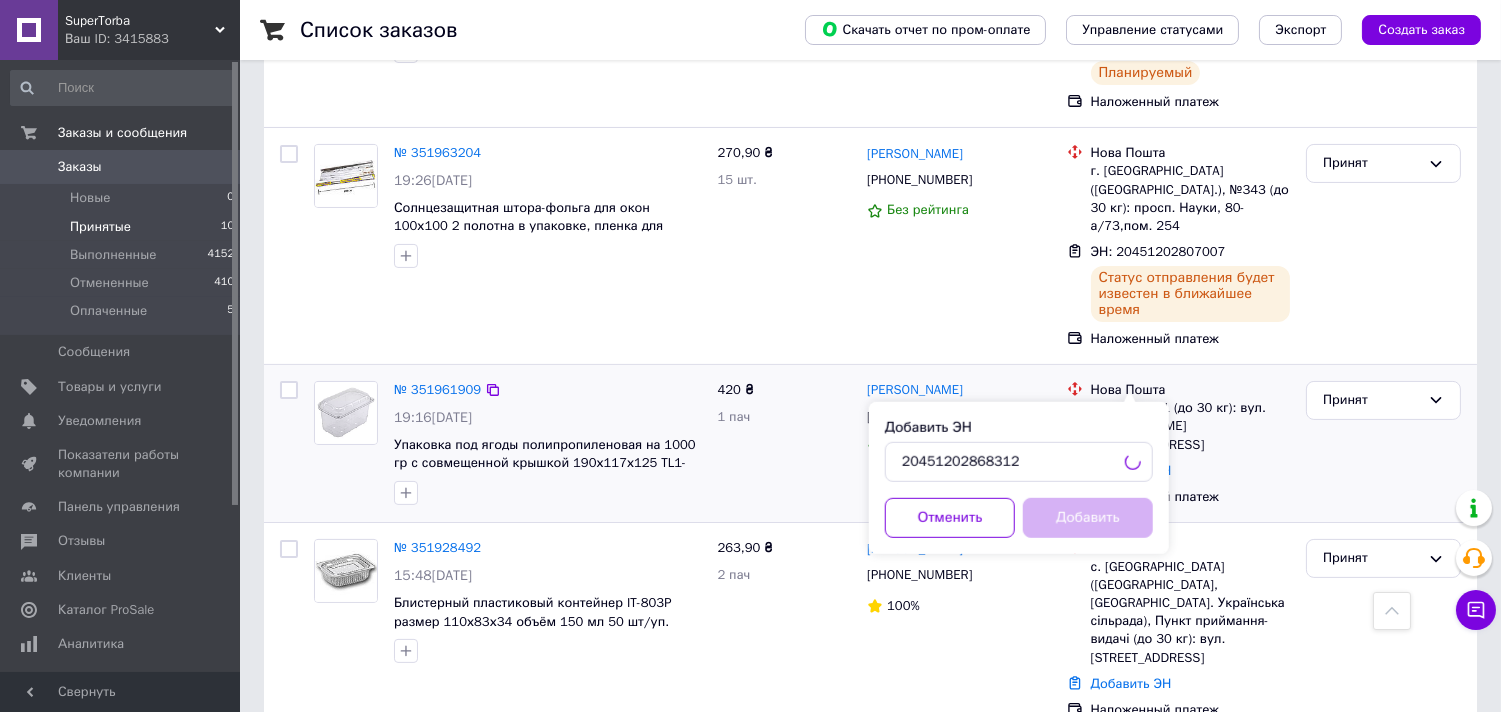 scroll, scrollTop: 888, scrollLeft: 0, axis: vertical 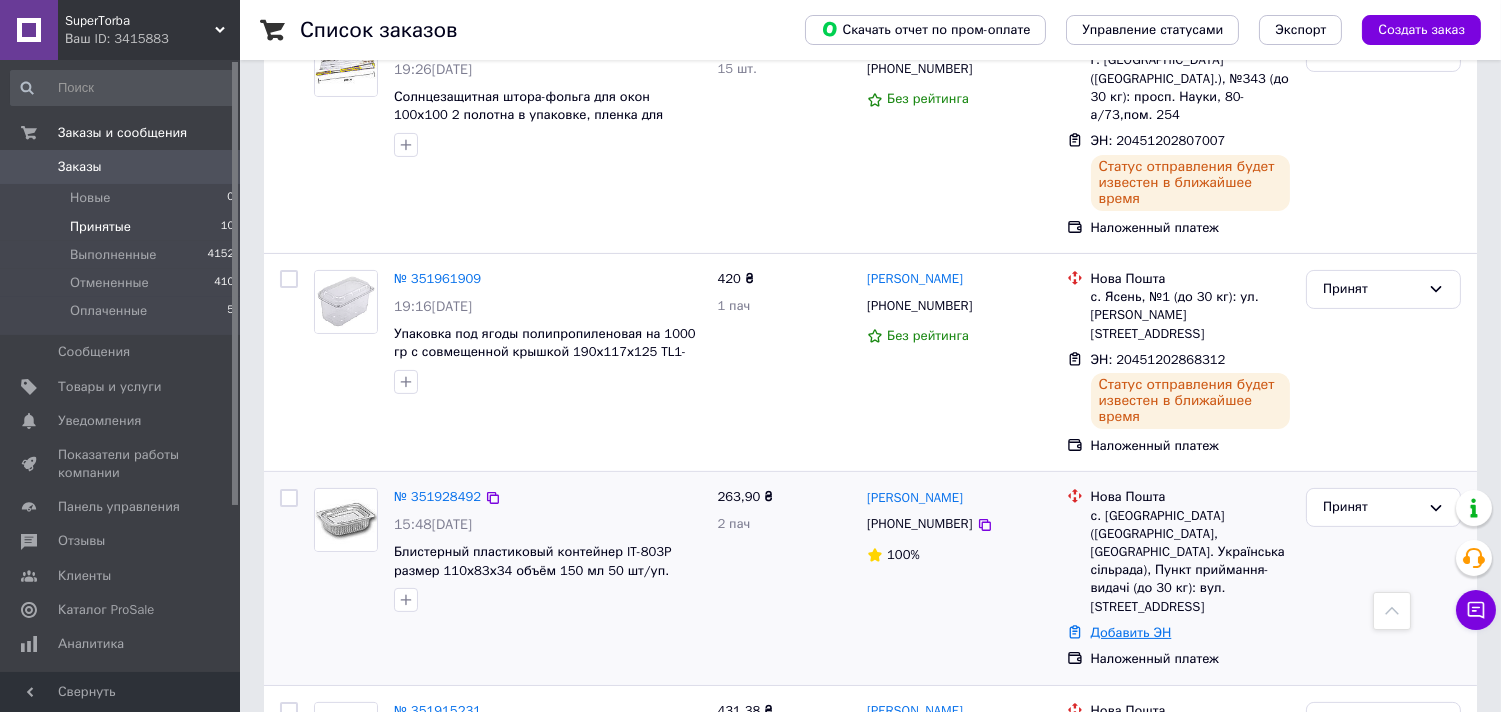 click on "Добавить ЭН" at bounding box center (1131, 632) 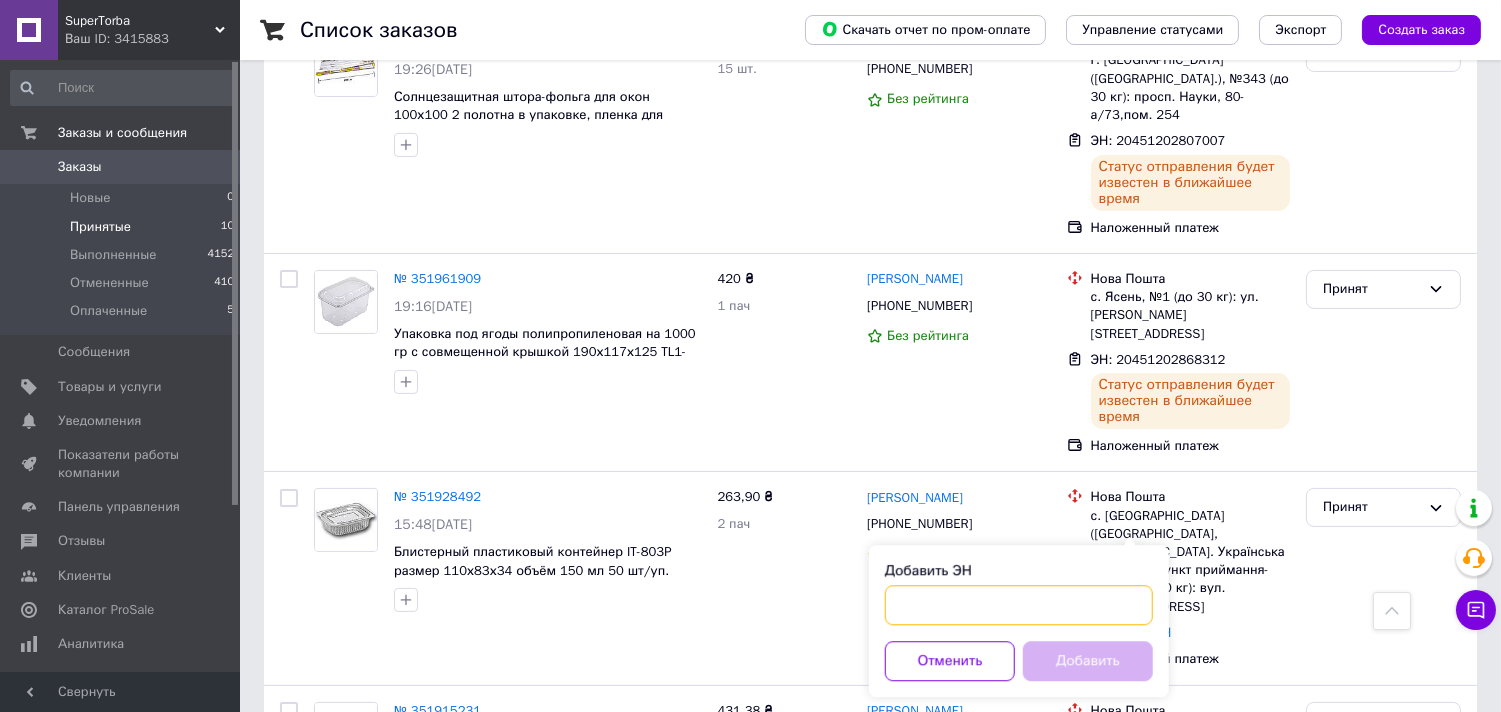 click on "Добавить ЭН" at bounding box center (1019, 605) 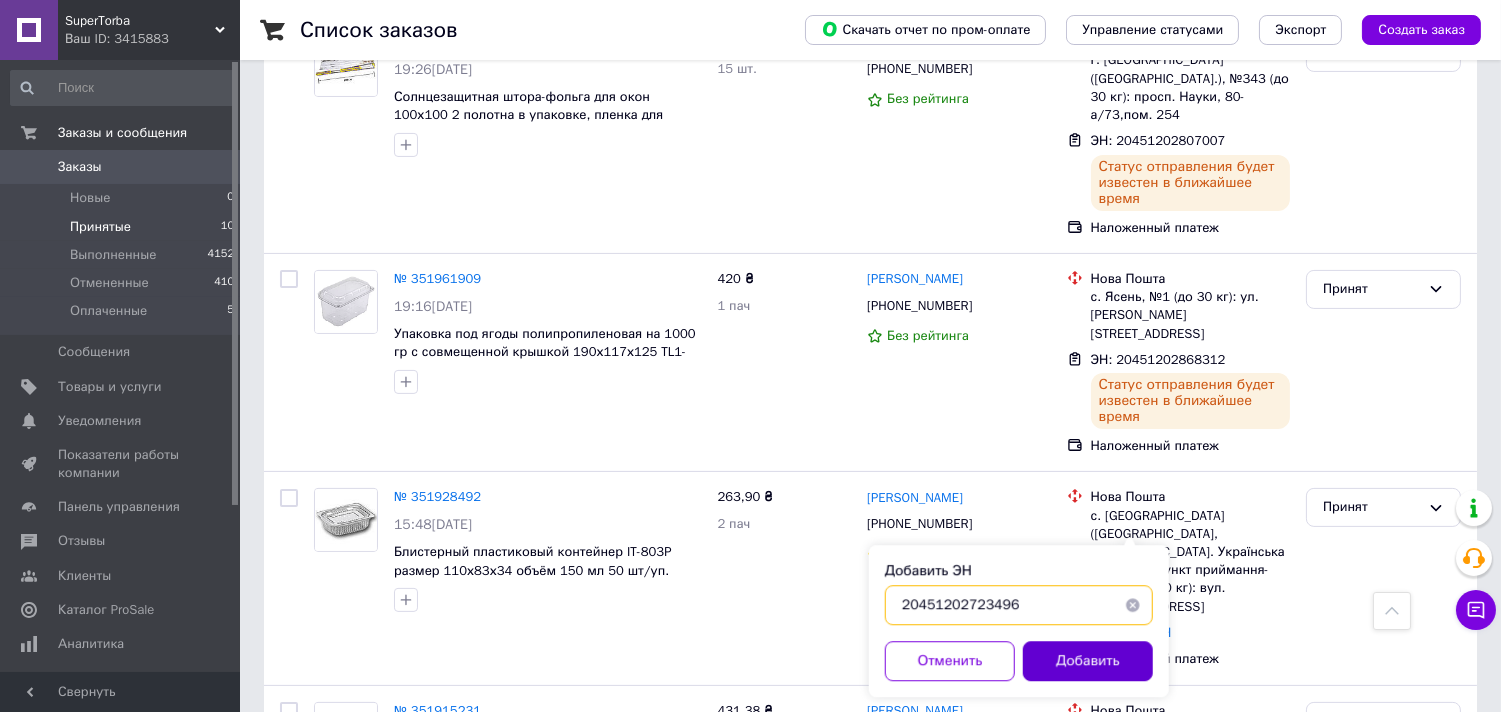 type on "20451202723496" 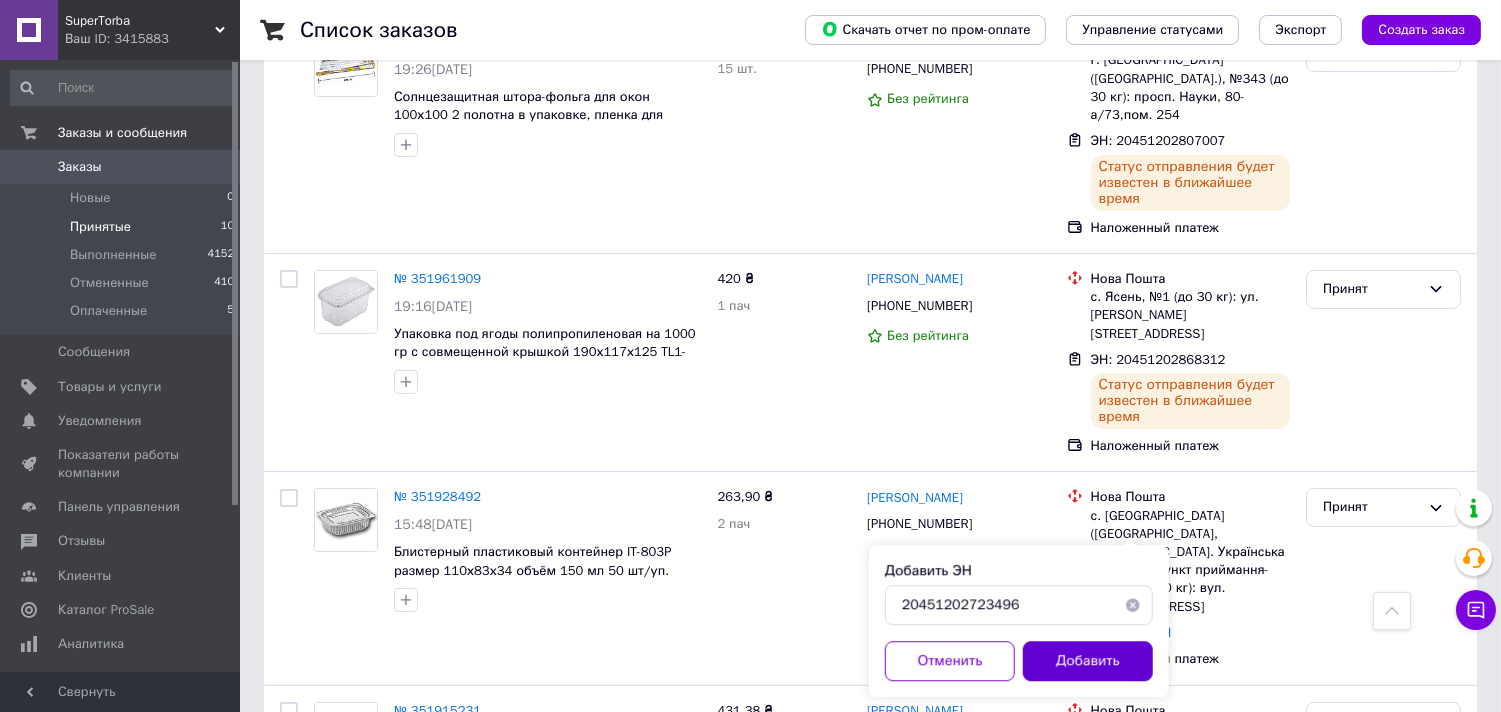 click on "Добавить" at bounding box center (1088, 661) 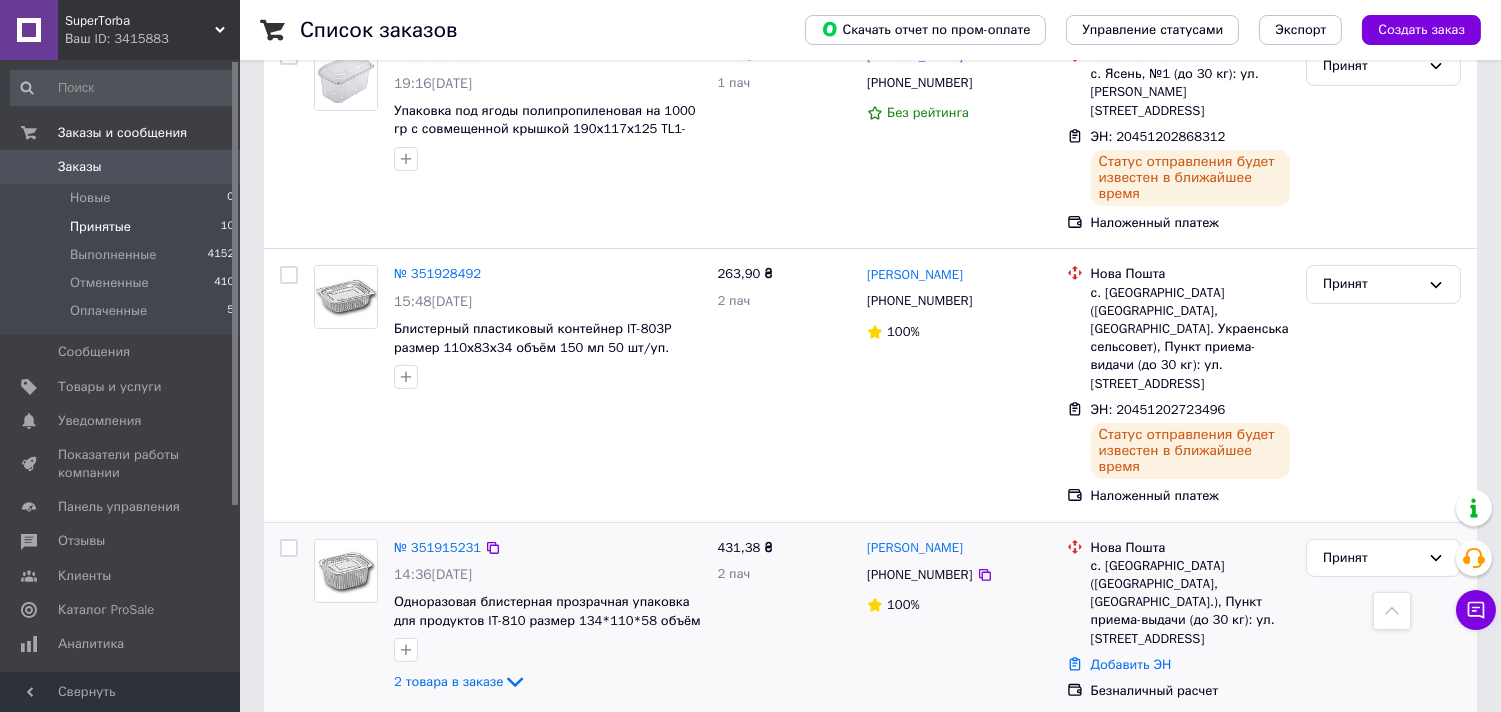 scroll, scrollTop: 1333, scrollLeft: 0, axis: vertical 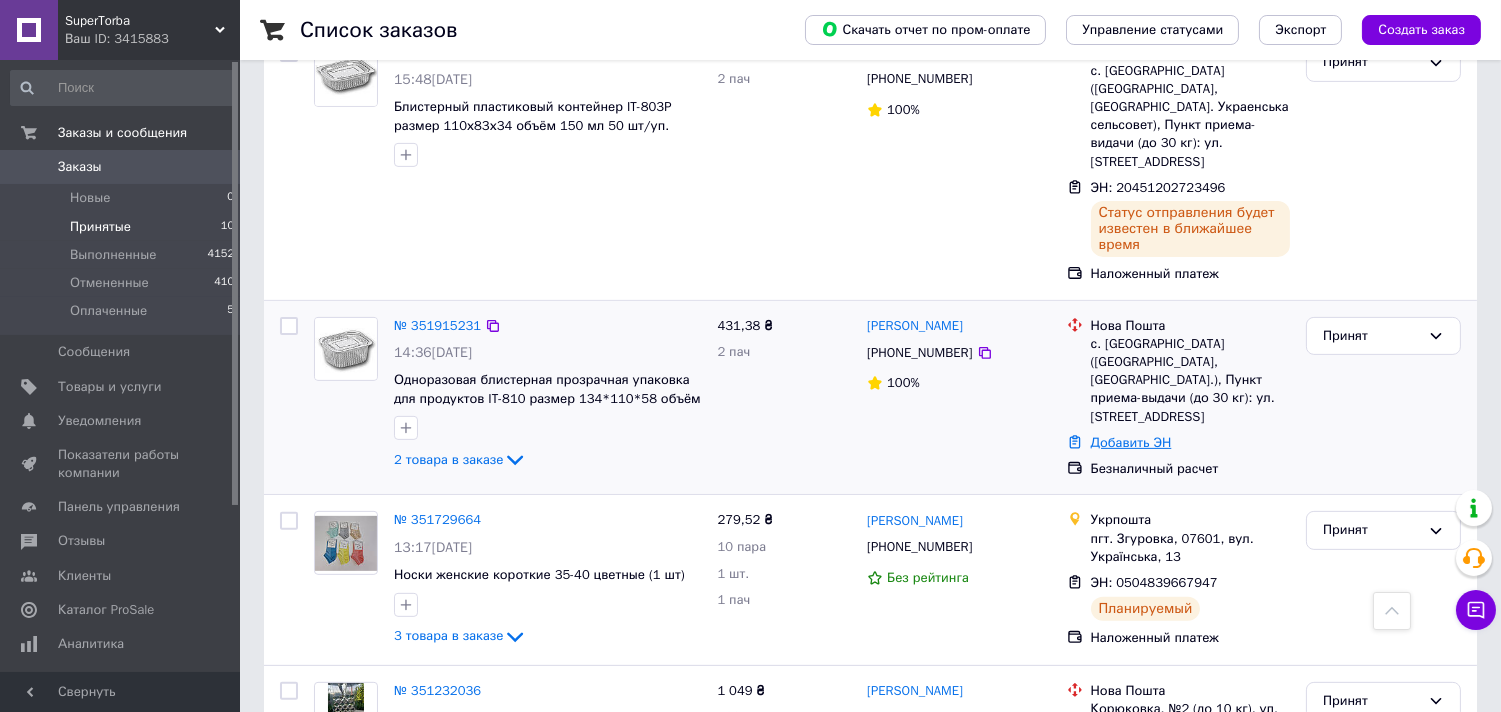 click on "Добавить ЭН" at bounding box center (1131, 442) 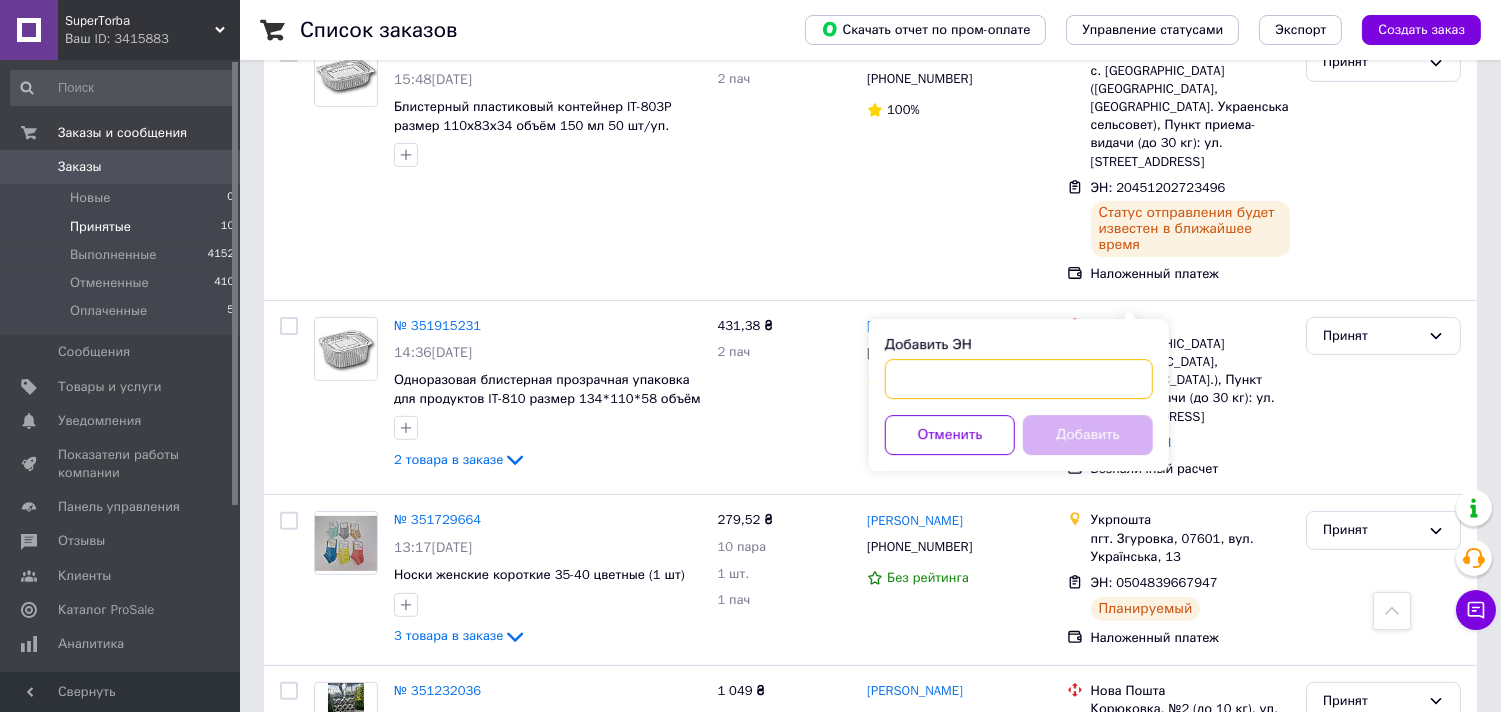 click on "Добавить ЭН" at bounding box center (1019, 379) 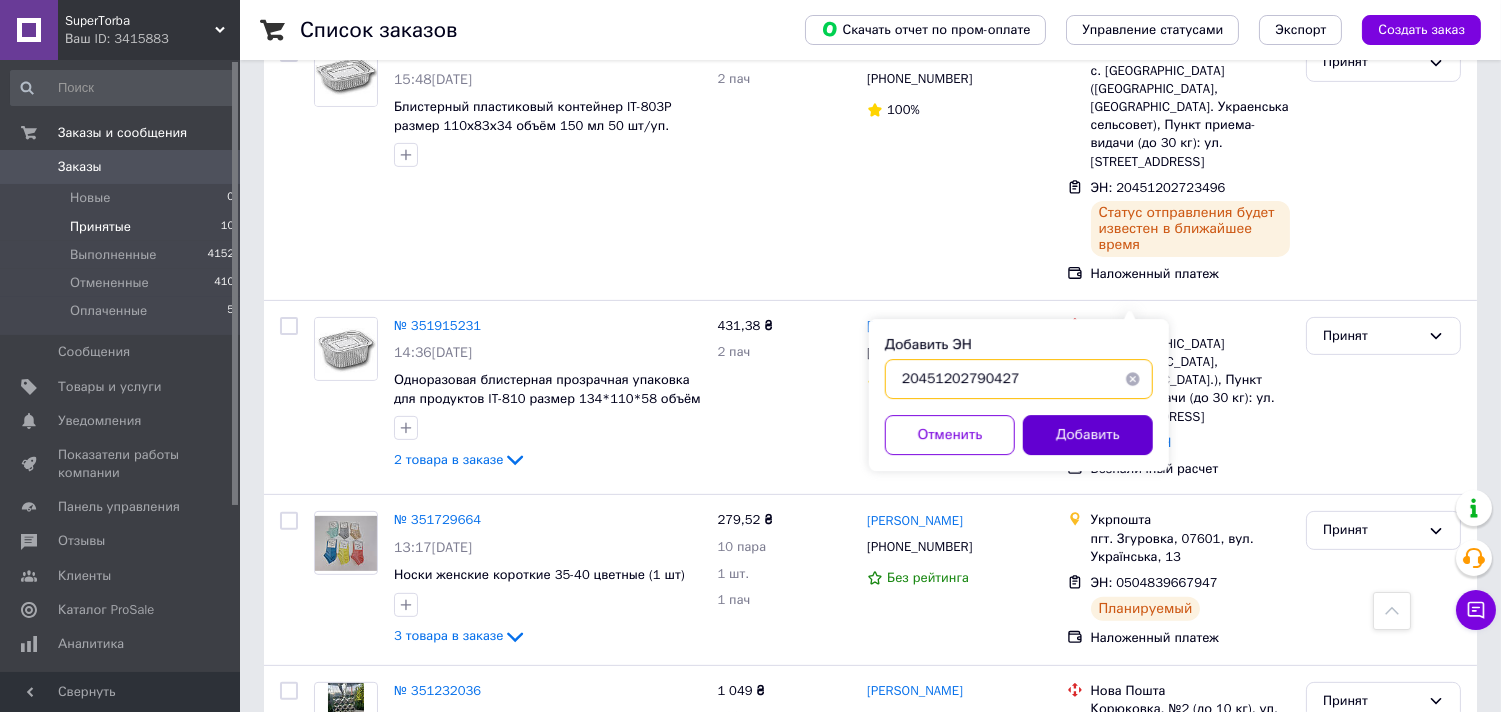 type on "20451202790427" 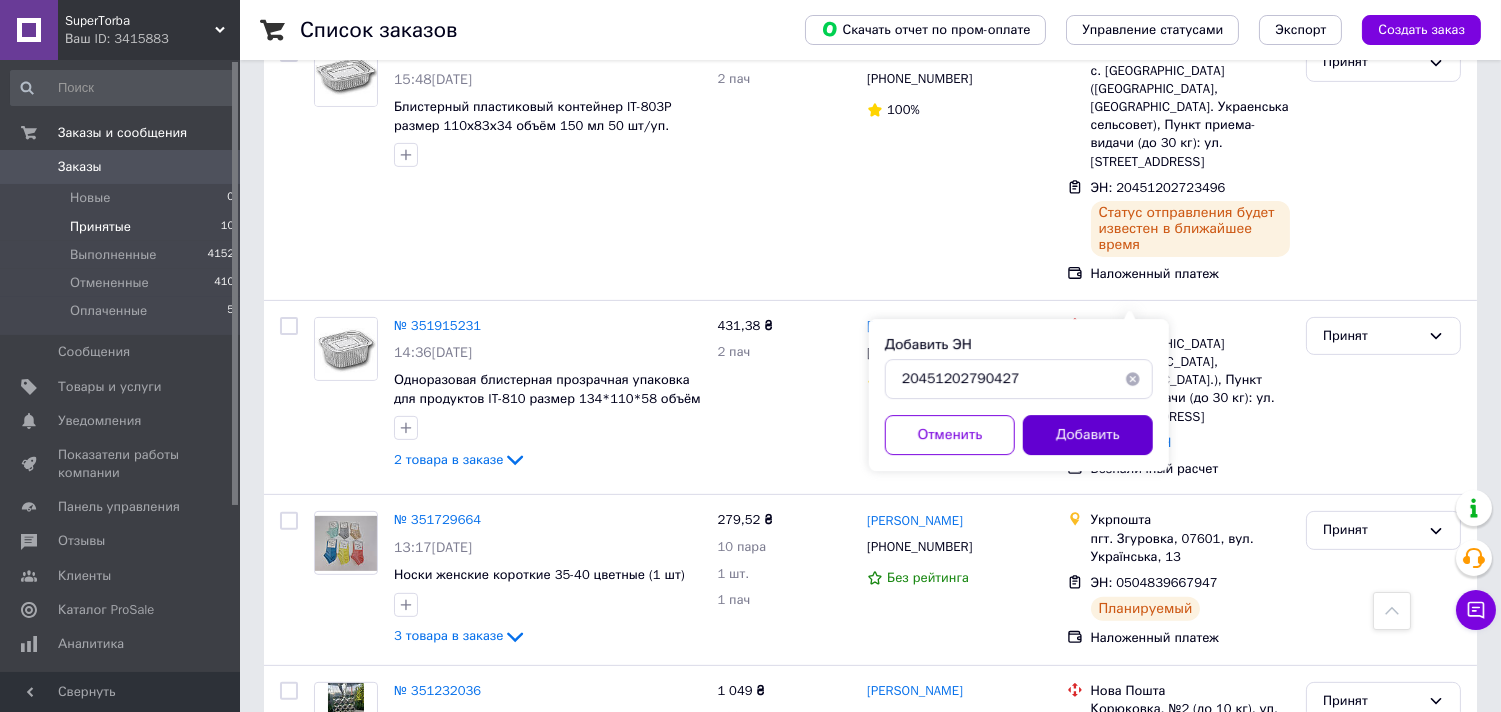 click on "Добавить" at bounding box center (1088, 435) 